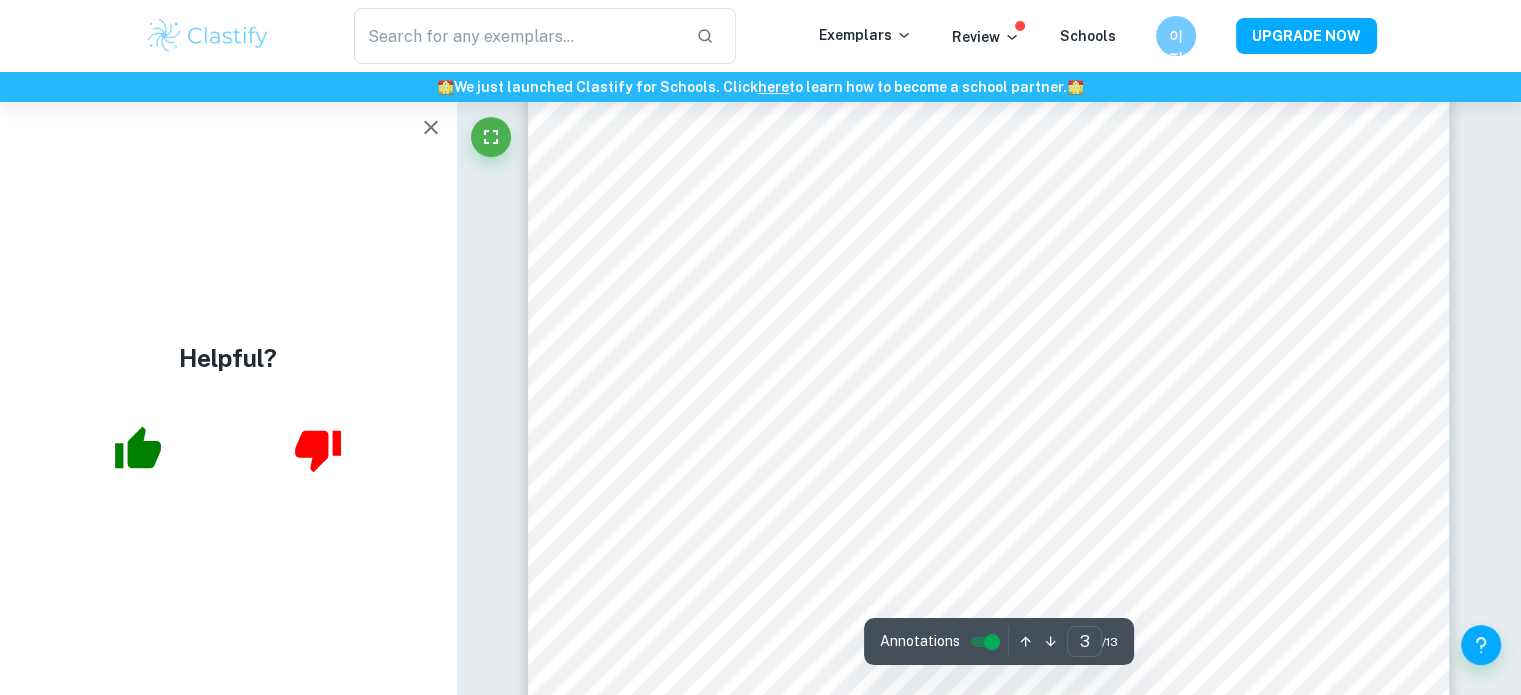 scroll, scrollTop: 2859, scrollLeft: 0, axis: vertical 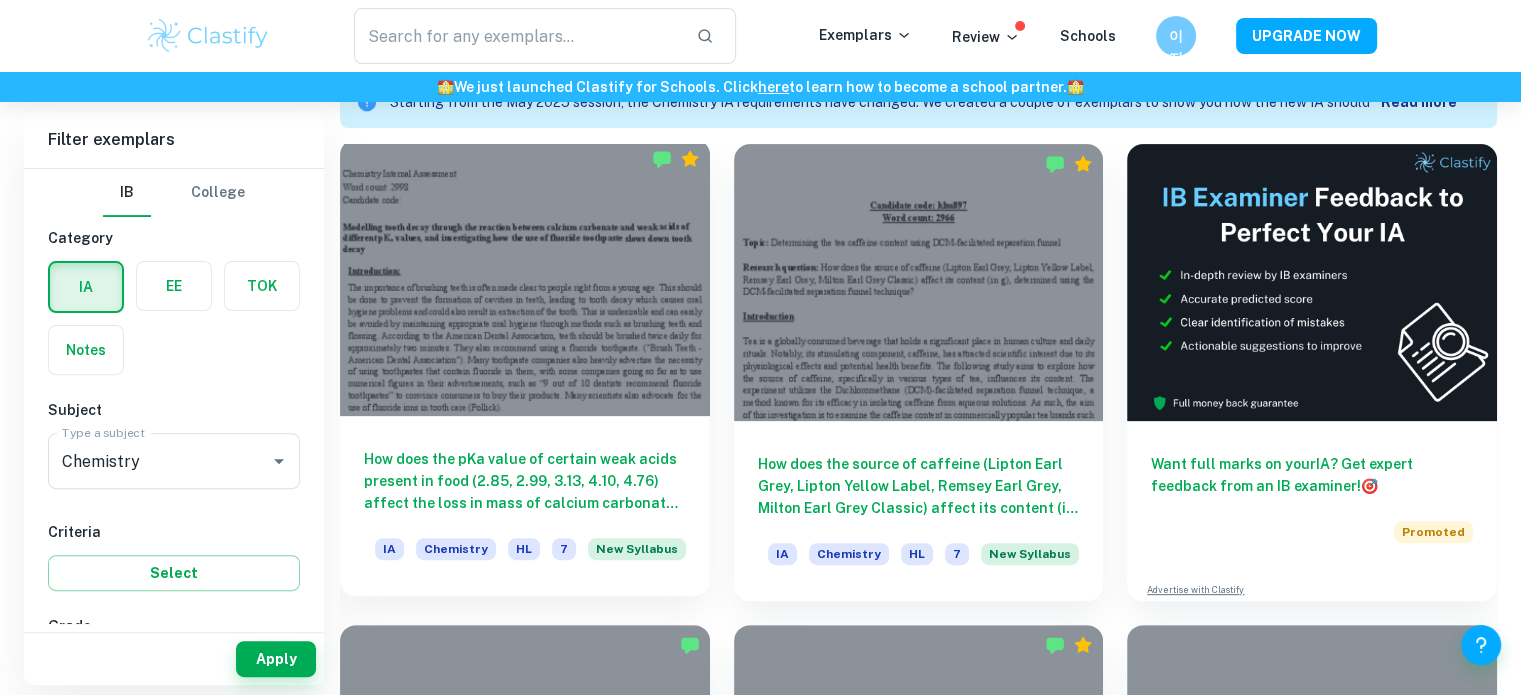 click on "How does the pKa value of certain weak acids present in food (2.85, 2.99, 3.13, 4.10, 4.76) affect the loss in mass of calcium carbonate (in grams, measured using an electronic balance, ±0.01 g), and how does the addition of sodium fluoride solution affect this reaction, keeping the concentration and temperature of the acid solutions and sodium fluoride solutions, the time taken for the reaction and the surface area of the calcium carbonate chips controlled?" at bounding box center (525, 481) 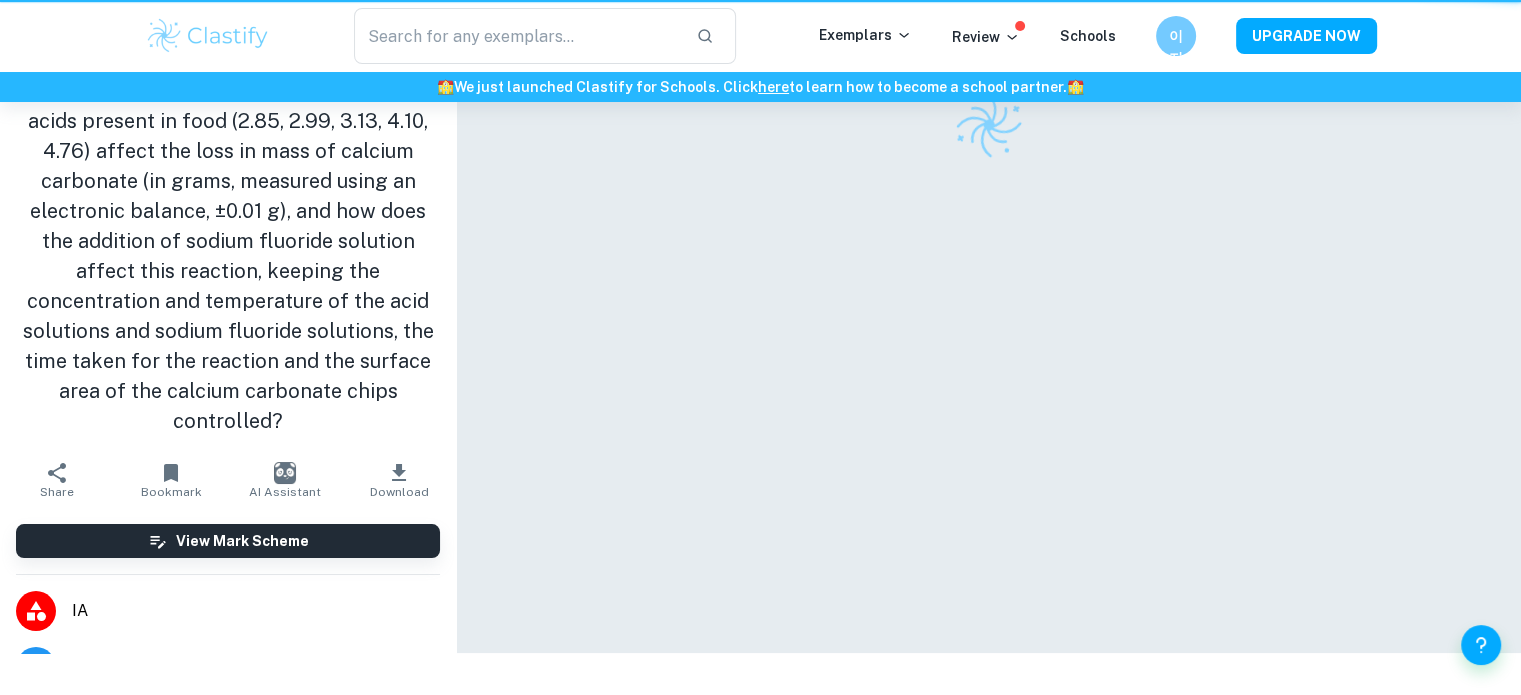 scroll, scrollTop: 0, scrollLeft: 0, axis: both 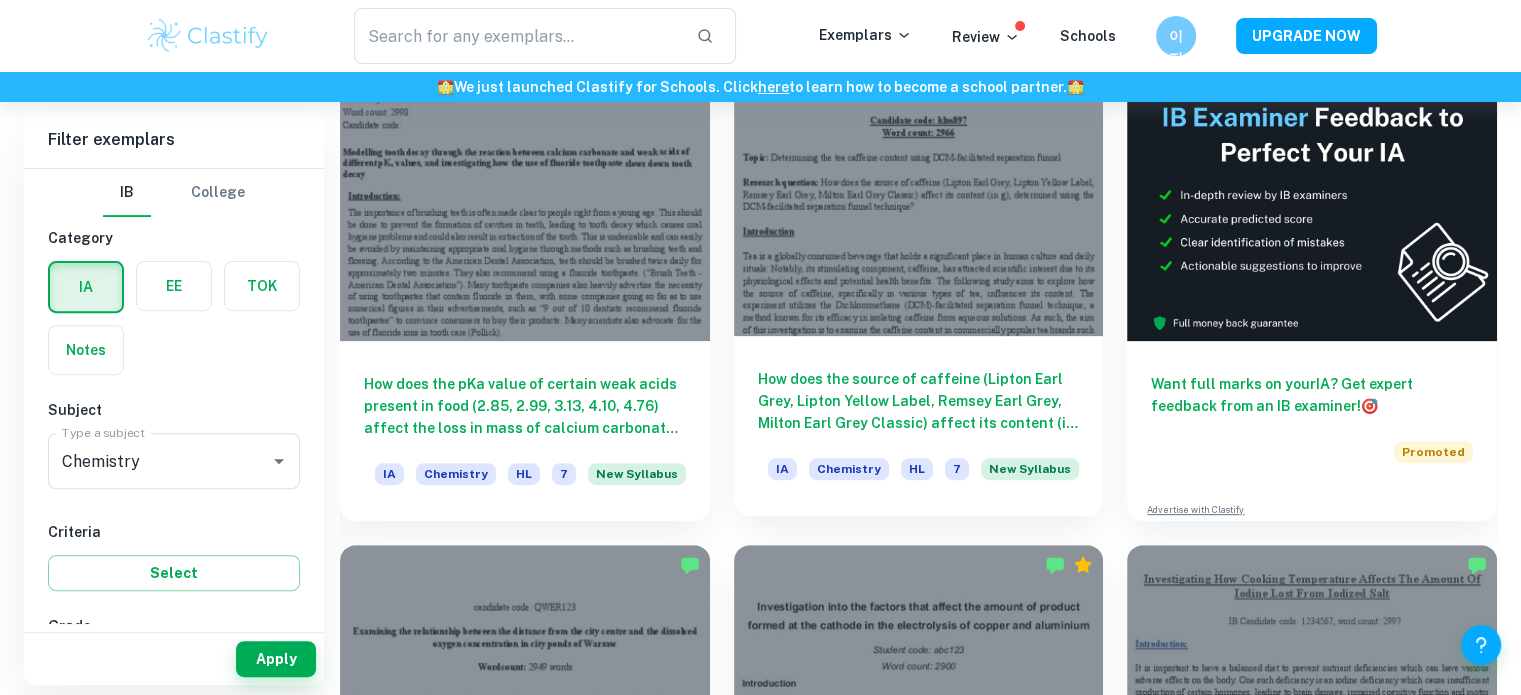 click on "How does the source of caffeine (Lipton Earl Grey, Lipton Yellow Label, Remsey Earl Grey, Milton Earl Grey Classic) affect its content (in g), determined using the DCM-facilitated separation funnel technique? IA Chemistry HL 7 New Syllabus" at bounding box center (919, 426) 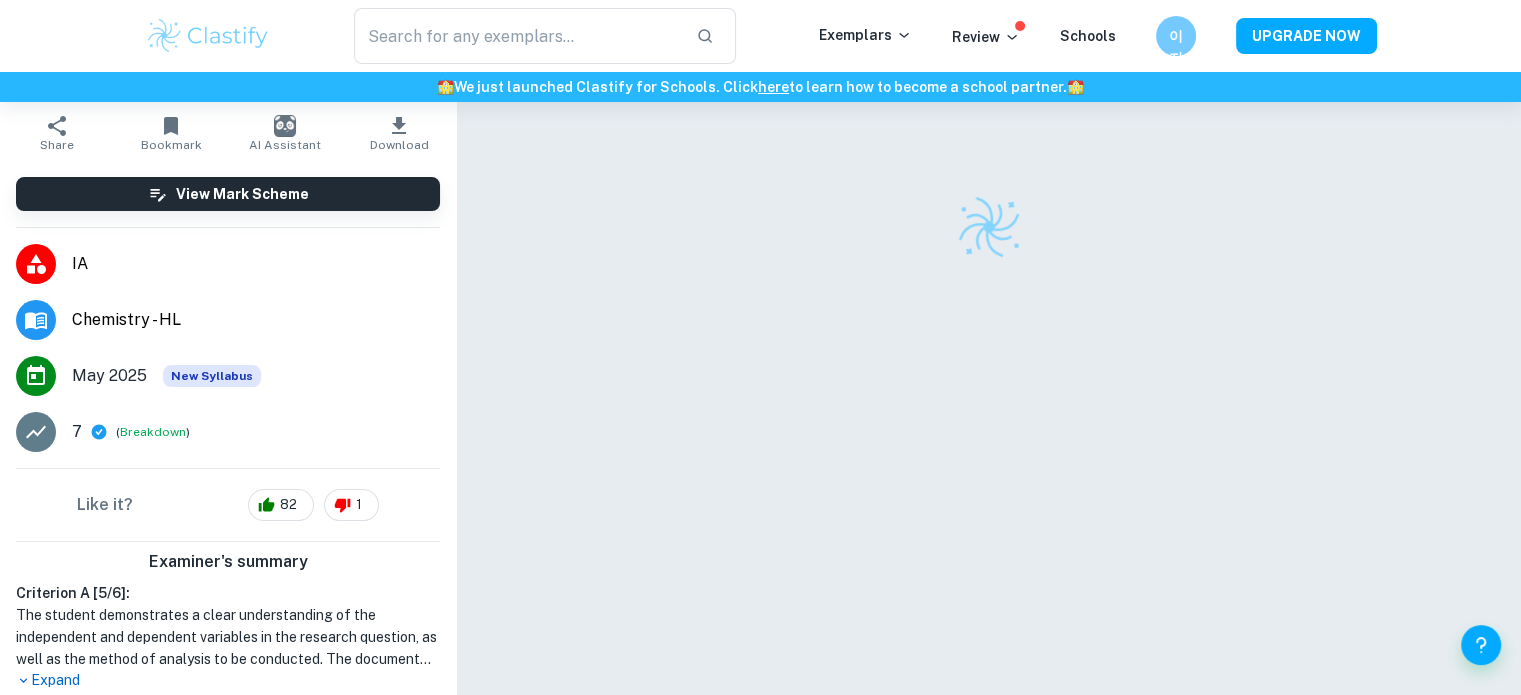 scroll, scrollTop: 0, scrollLeft: 0, axis: both 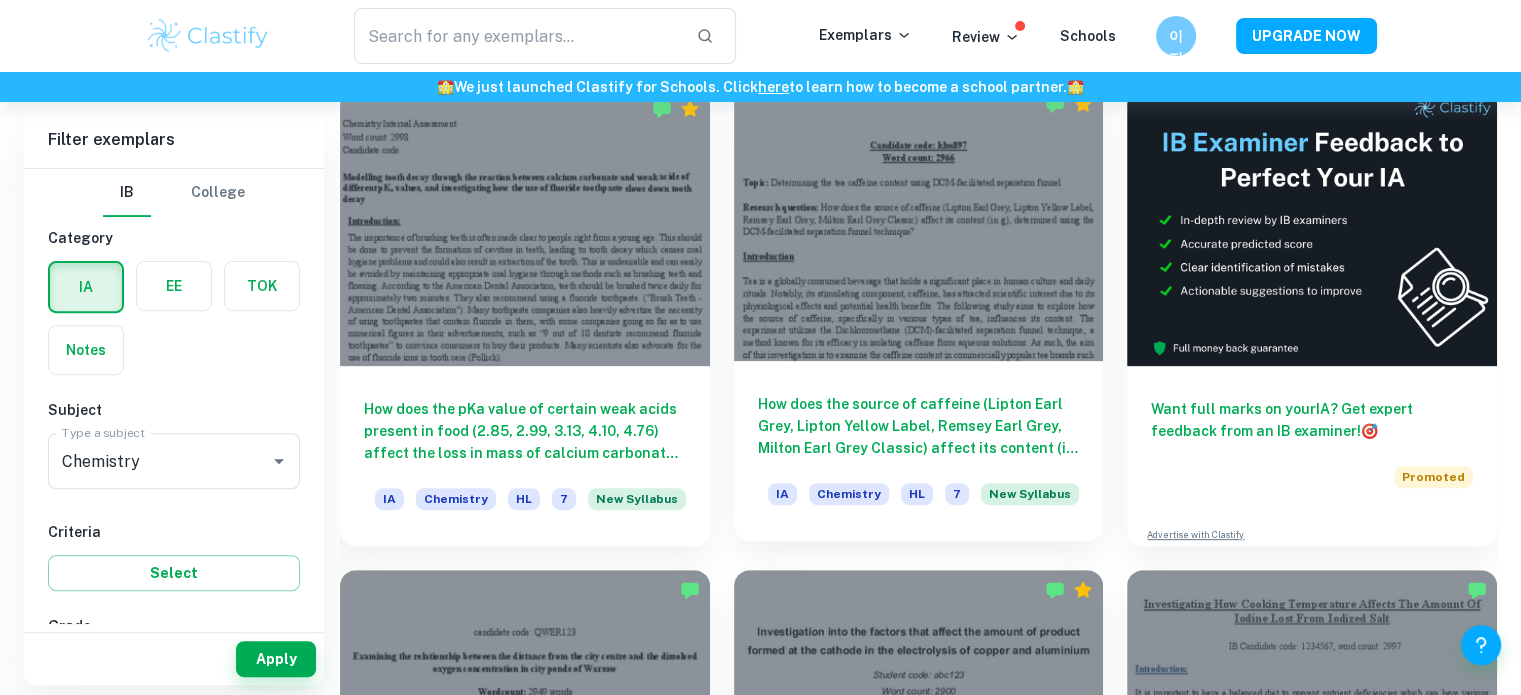 click on "How does the source of caffeine (Lipton Earl Grey, Lipton Yellow Label, Remsey Earl Grey, Milton Earl Grey Classic) affect its content (in g), determined using the DCM-facilitated separation funnel technique?" at bounding box center [919, 426] 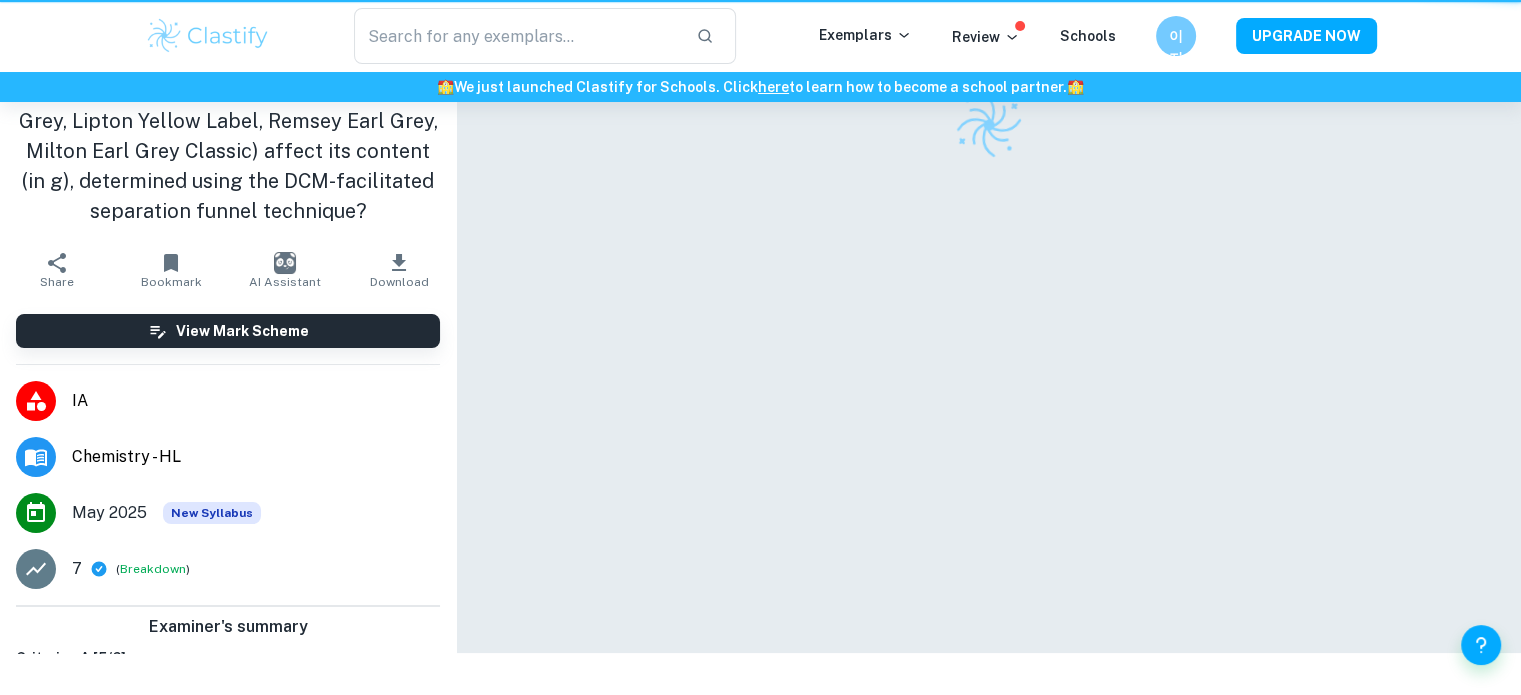 scroll, scrollTop: 0, scrollLeft: 0, axis: both 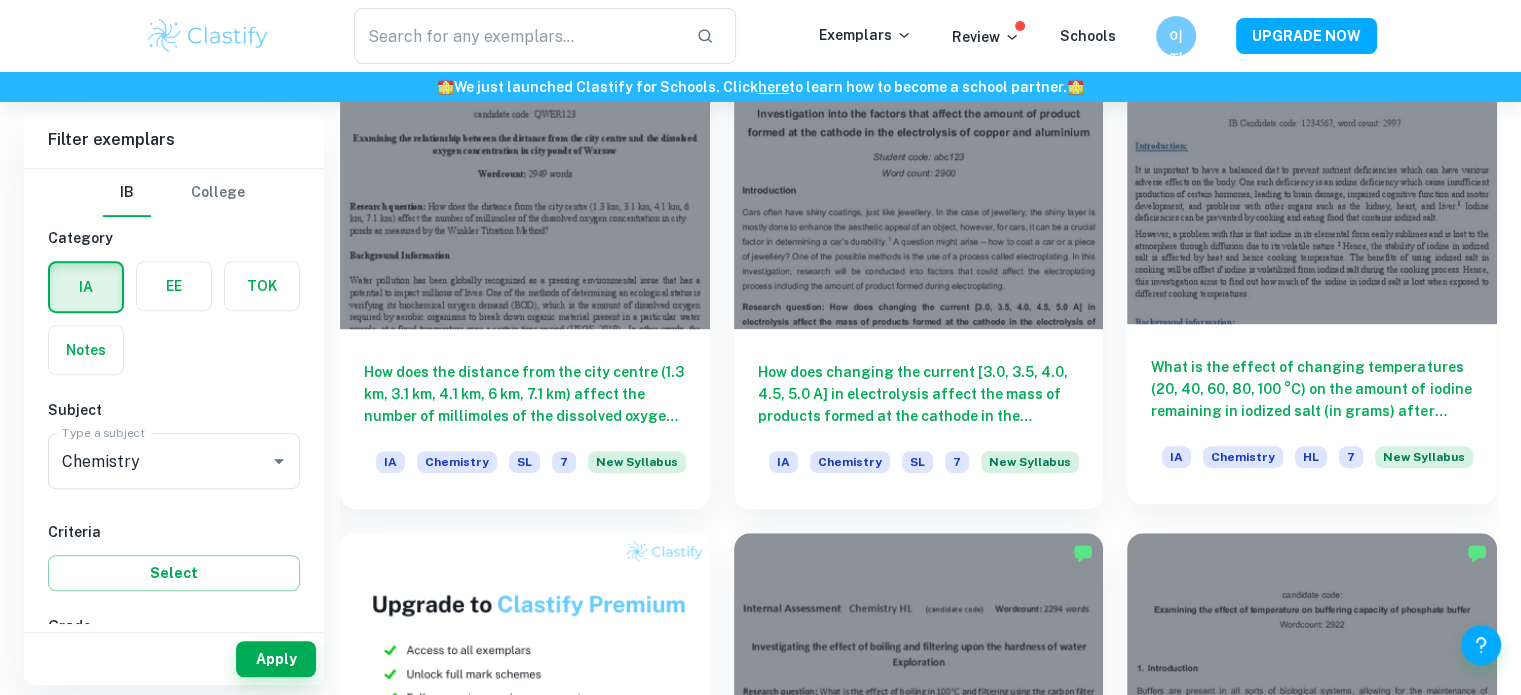 click on "What is the effect of changing temperatures (20, 40, 60, 80, 100 °C) on the amount of iodine remaining in iodized salt (in grams) after exposure to heat during cooking, as measured by an iodometric titration?" at bounding box center (1312, 389) 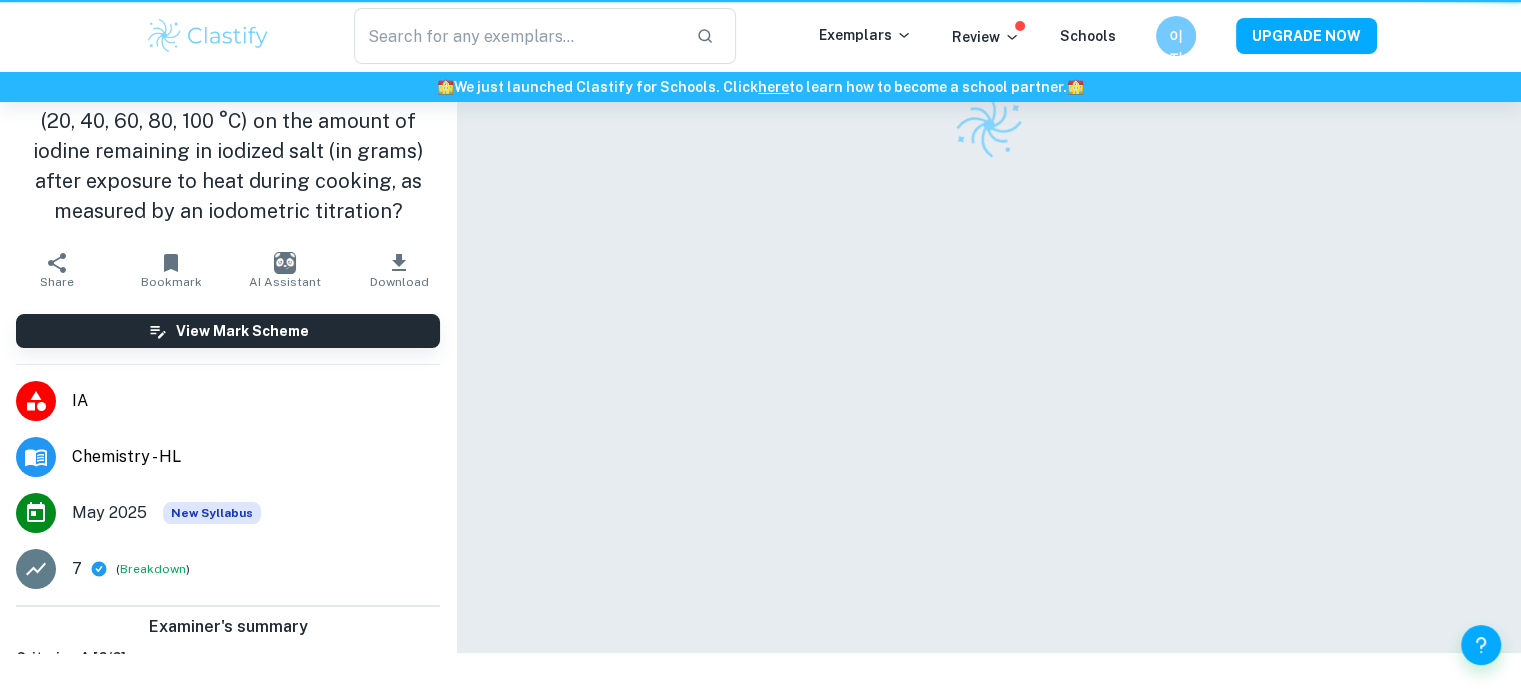 scroll, scrollTop: 0, scrollLeft: 0, axis: both 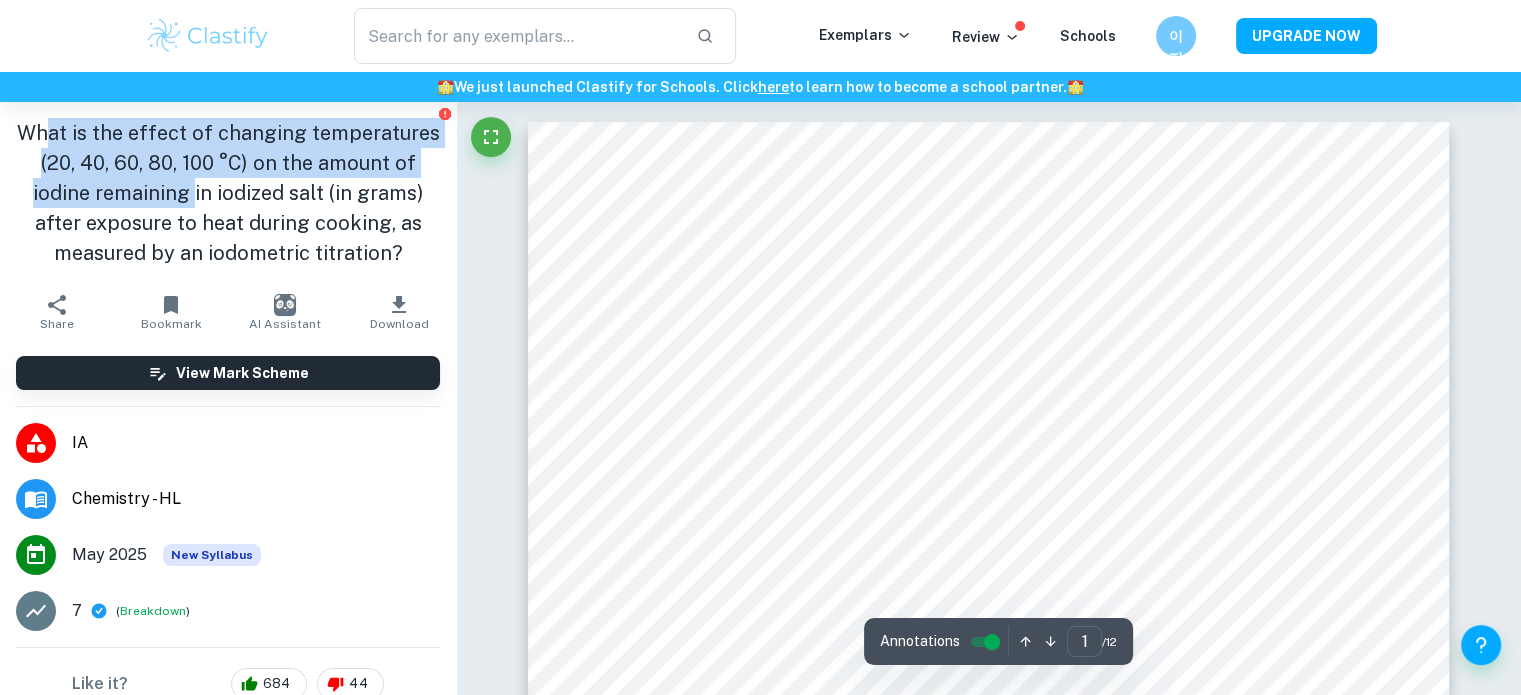 drag, startPoint x: 284, startPoint y: 180, endPoint x: 106, endPoint y: 124, distance: 186.60118 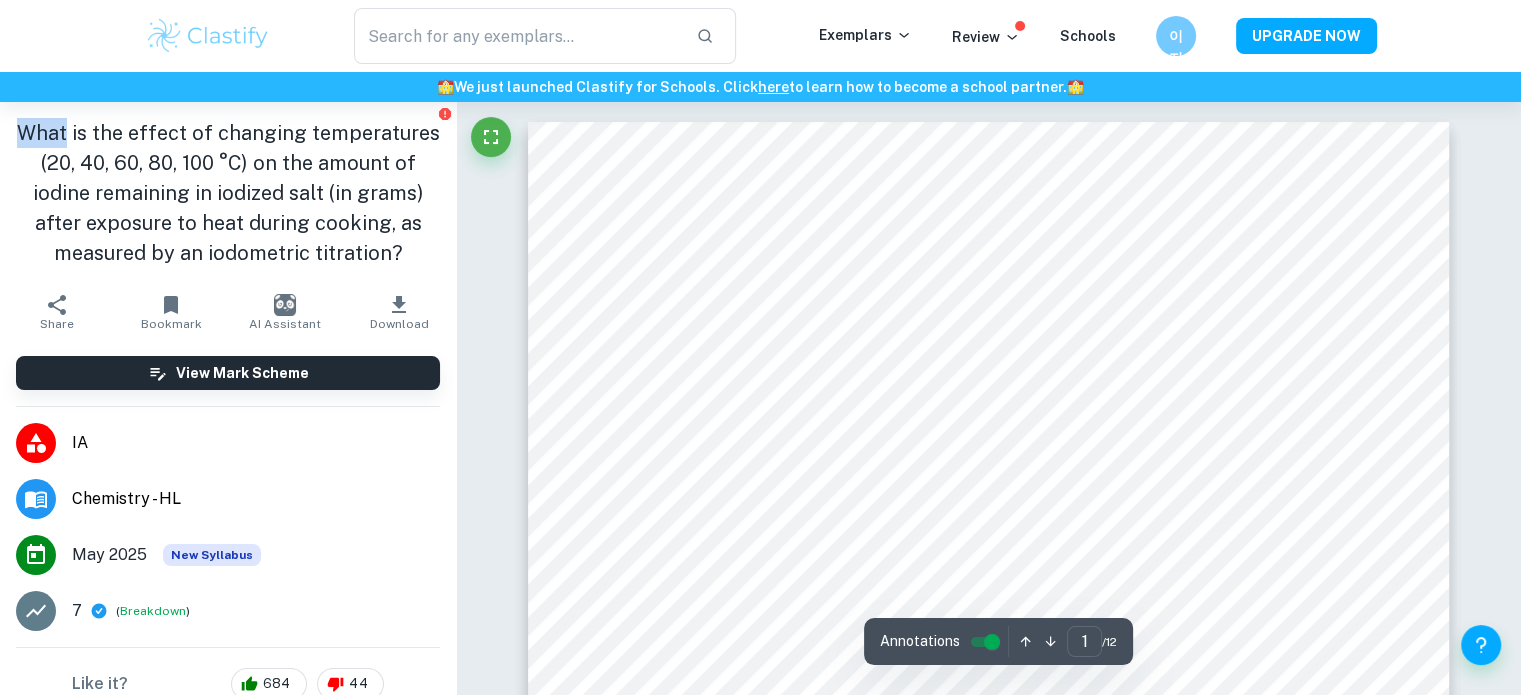 drag, startPoint x: 106, startPoint y: 124, endPoint x: 52, endPoint y: 140, distance: 56.32051 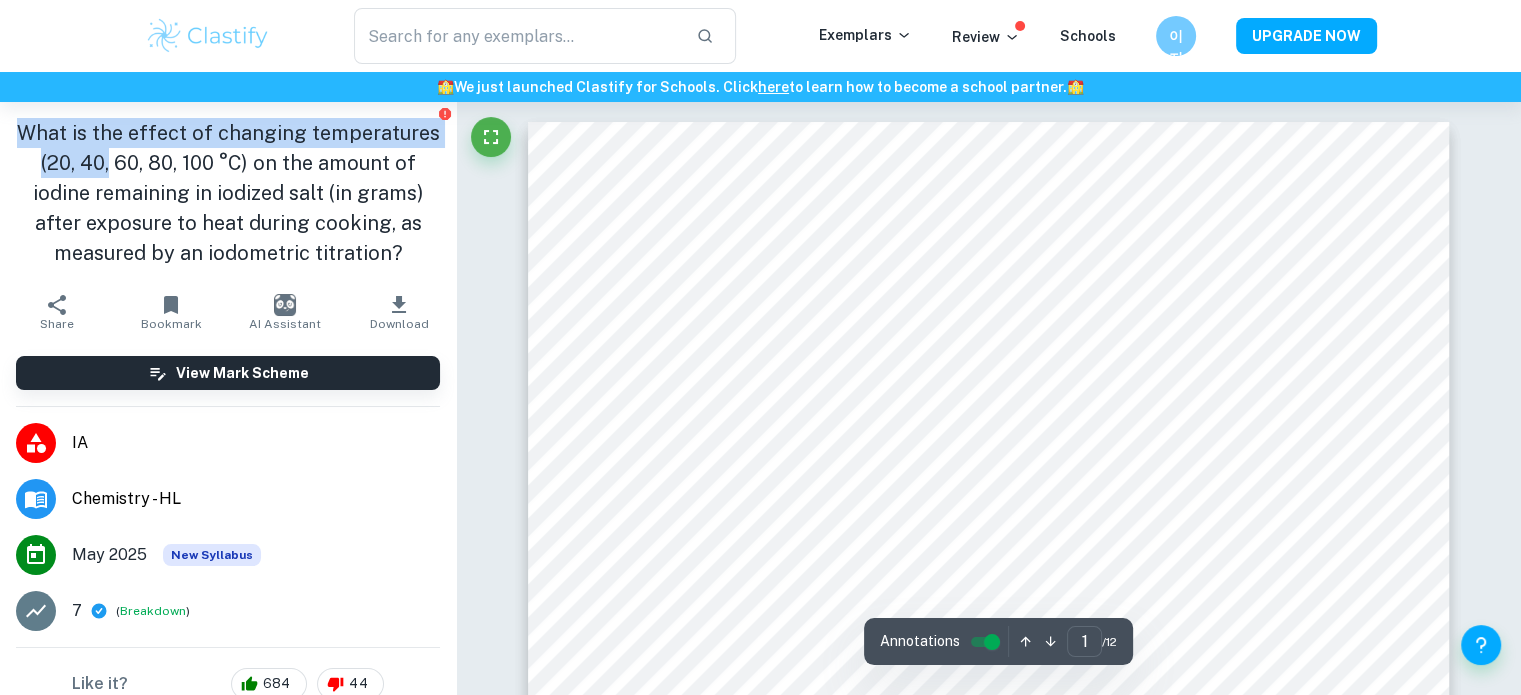 drag, startPoint x: 52, startPoint y: 140, endPoint x: 236, endPoint y: 169, distance: 186.2713 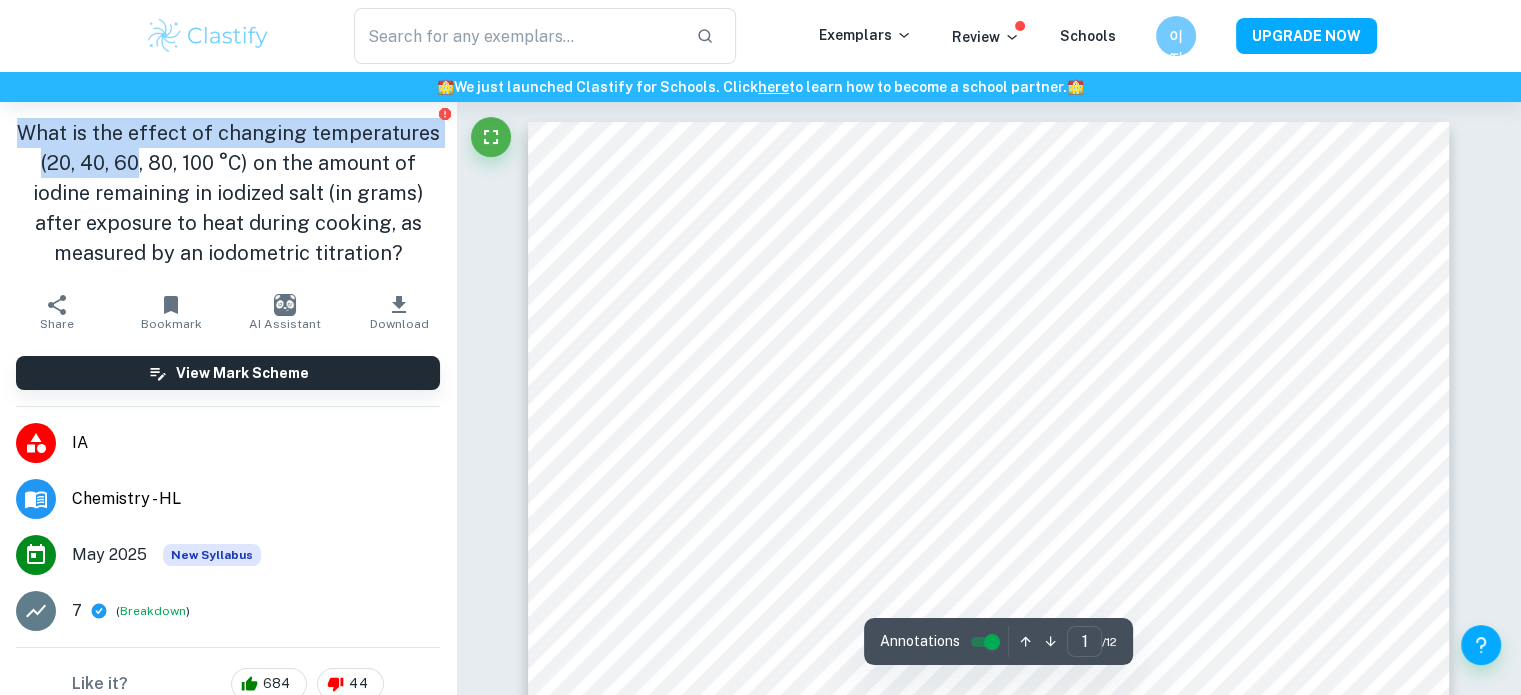 click on "What is the effect of changing temperatures (20, 40, 60, 80, 100 °C) on the amount of iodine remaining in iodized salt (in grams) after exposure to heat during cooking, as measured by an iodometric titration?" at bounding box center [228, 193] 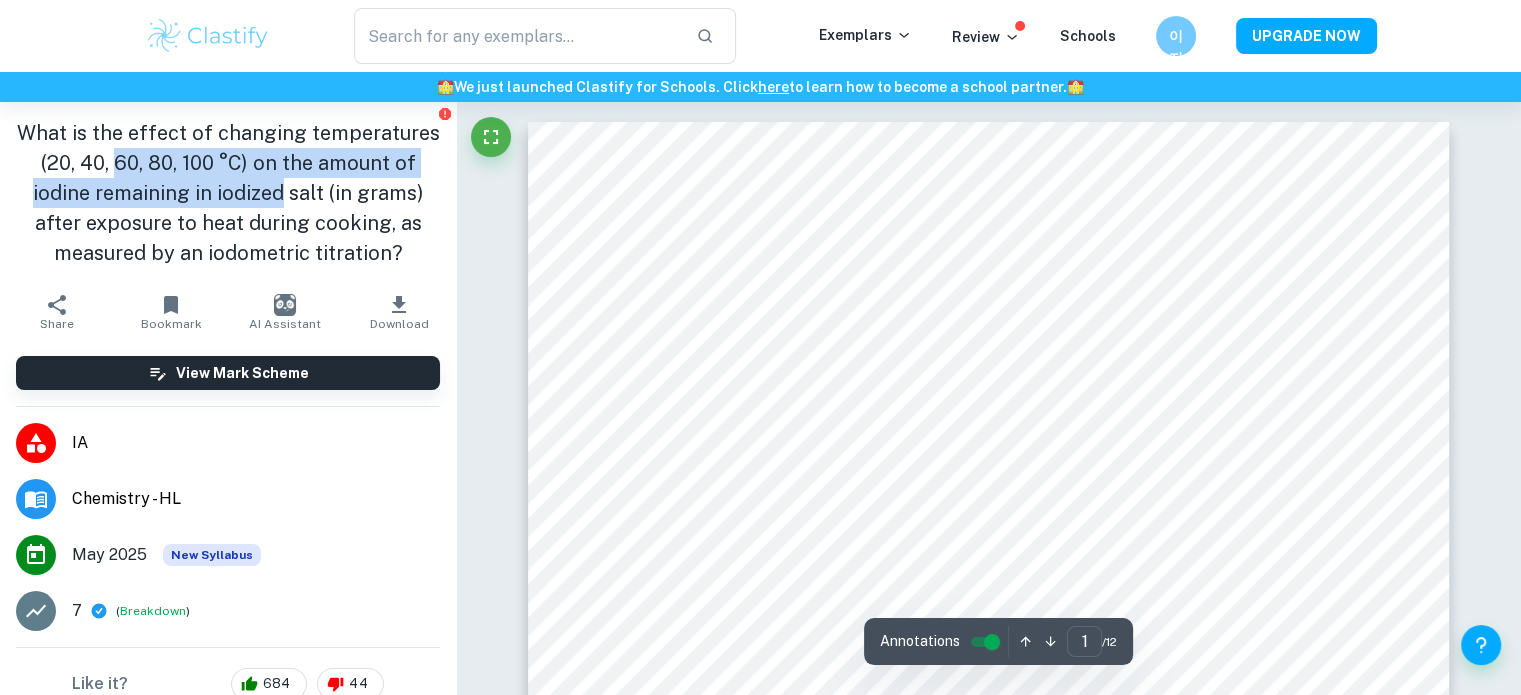 drag, startPoint x: 236, startPoint y: 169, endPoint x: 329, endPoint y: 198, distance: 97.41663 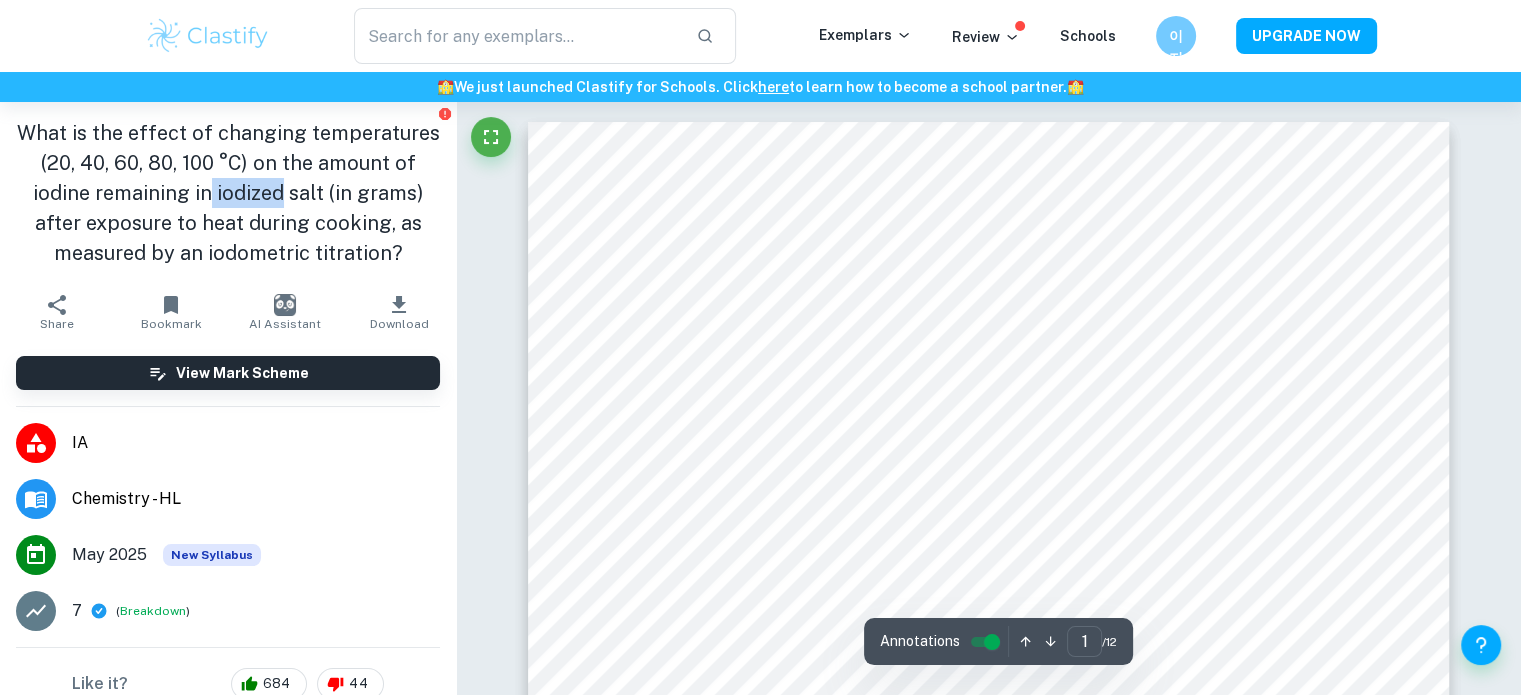 drag, startPoint x: 329, startPoint y: 198, endPoint x: 270, endPoint y: 197, distance: 59.008472 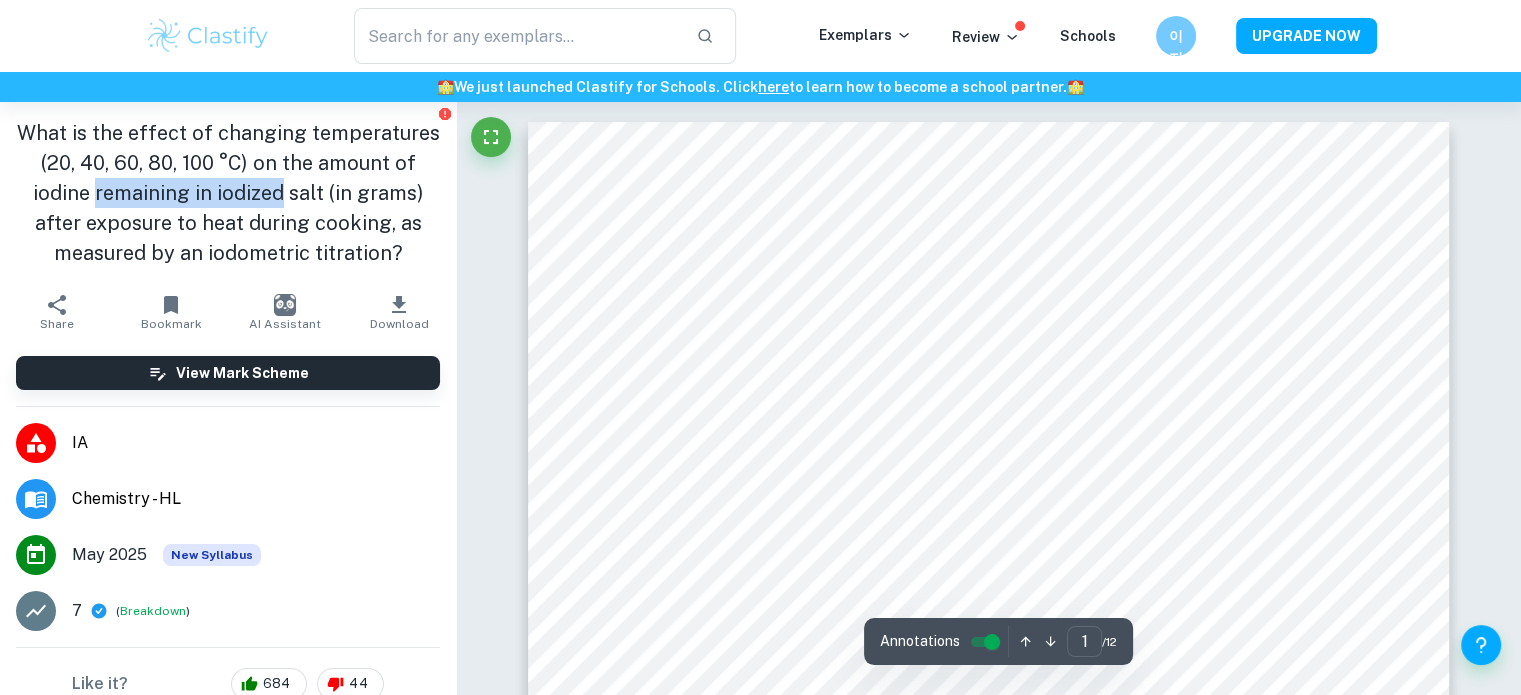 click on "What is the effect of changing temperatures (20, 40, 60, 80, 100 °C) on the amount of iodine remaining in iodized salt (in grams) after exposure to heat during cooking, as measured by an iodometric titration?" at bounding box center (228, 193) 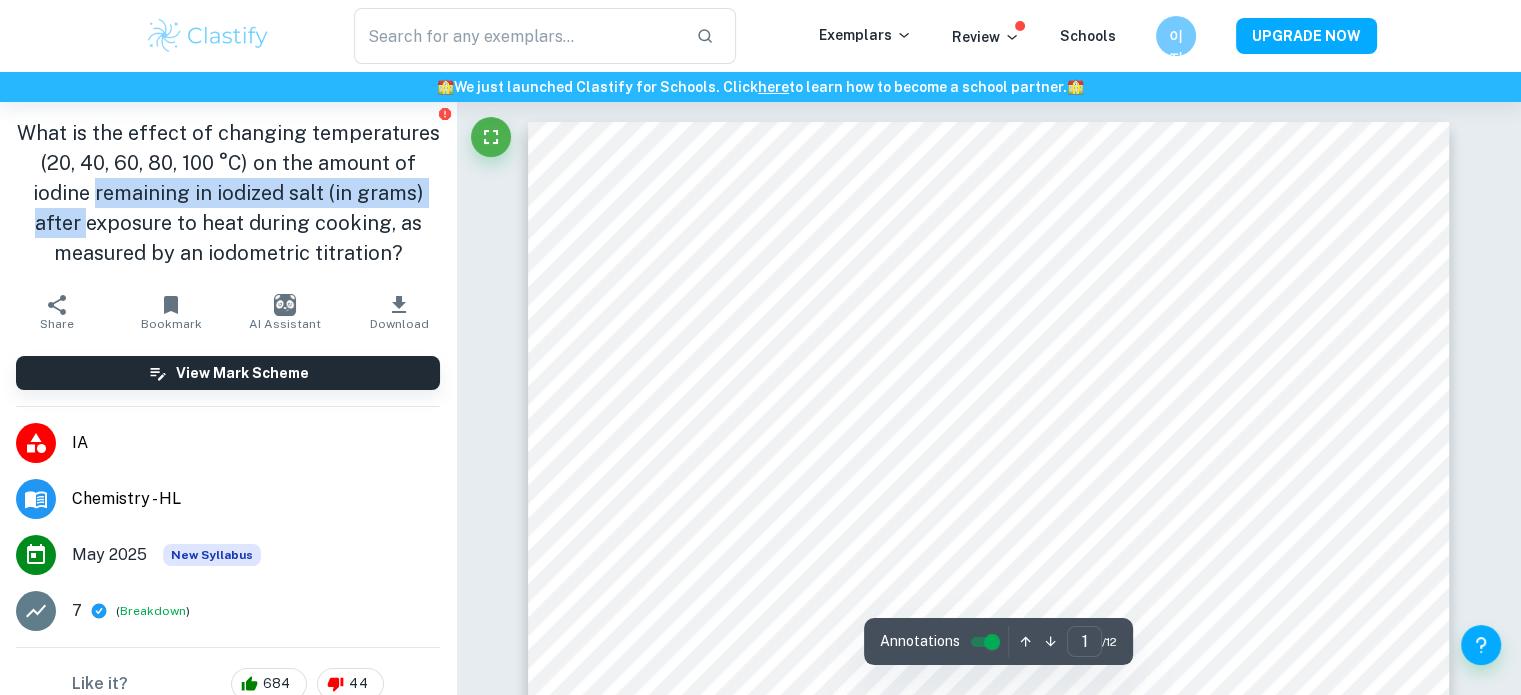 drag, startPoint x: 270, startPoint y: 197, endPoint x: 149, endPoint y: 226, distance: 124.42668 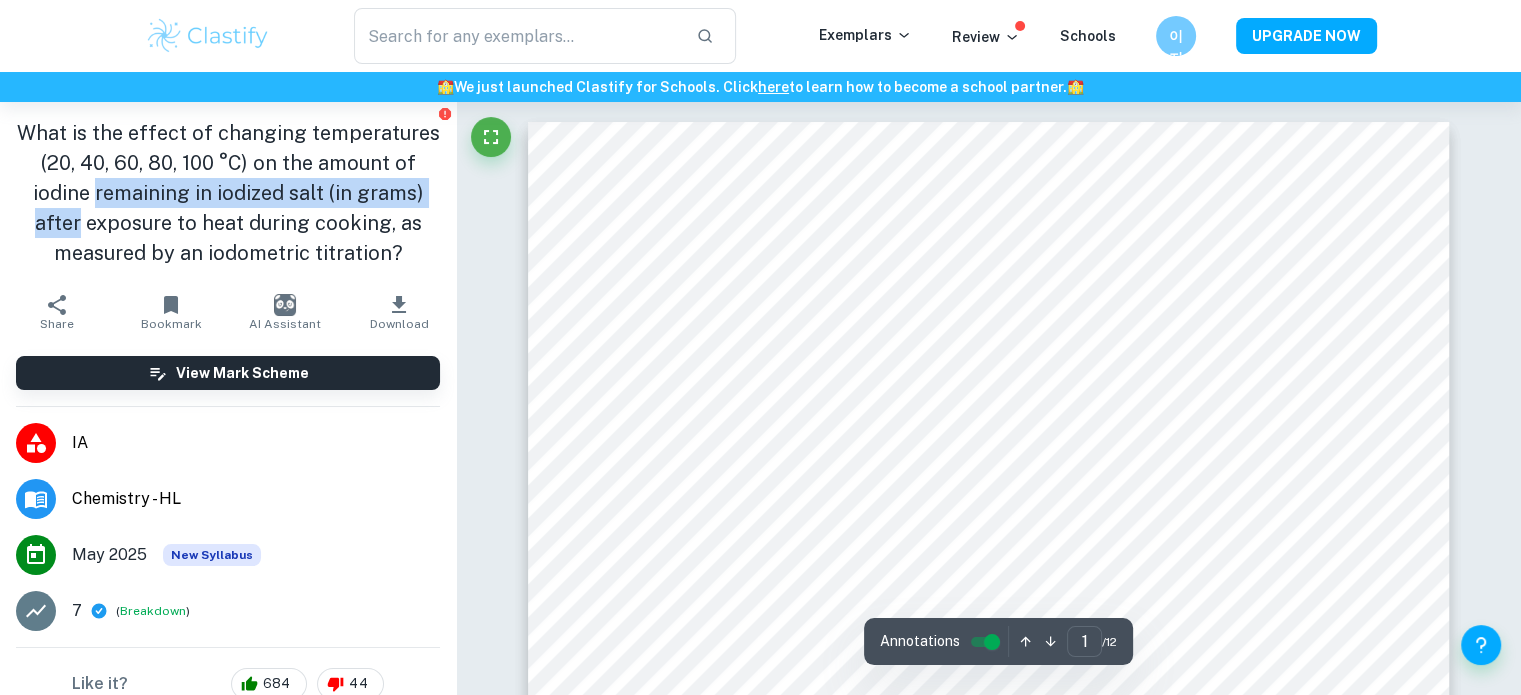 click on "What is the effect of changing temperatures (20, 40, 60, 80, 100 °C) on the amount of iodine remaining in iodized salt (in grams) after exposure to heat during cooking, as measured by an iodometric titration?" at bounding box center [228, 193] 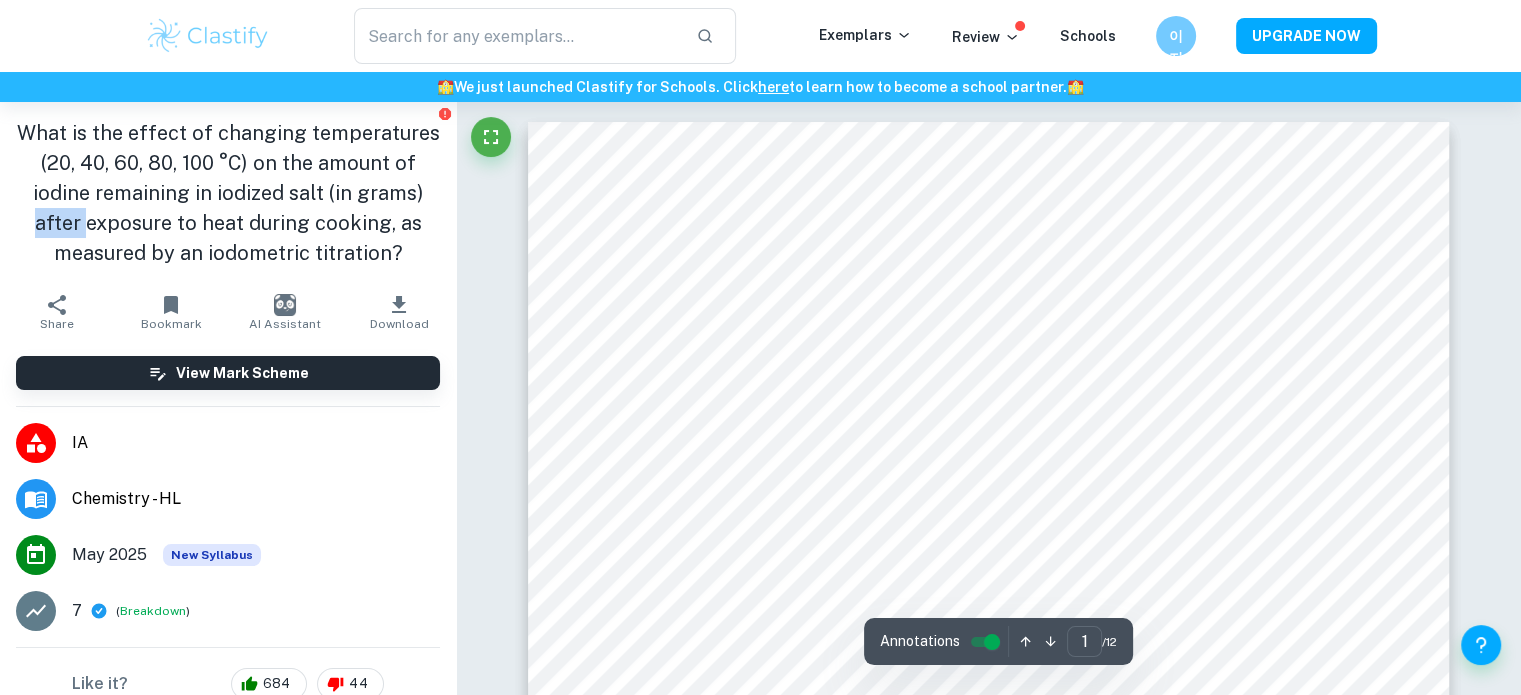 drag, startPoint x: 149, startPoint y: 226, endPoint x: 246, endPoint y: 233, distance: 97.25225 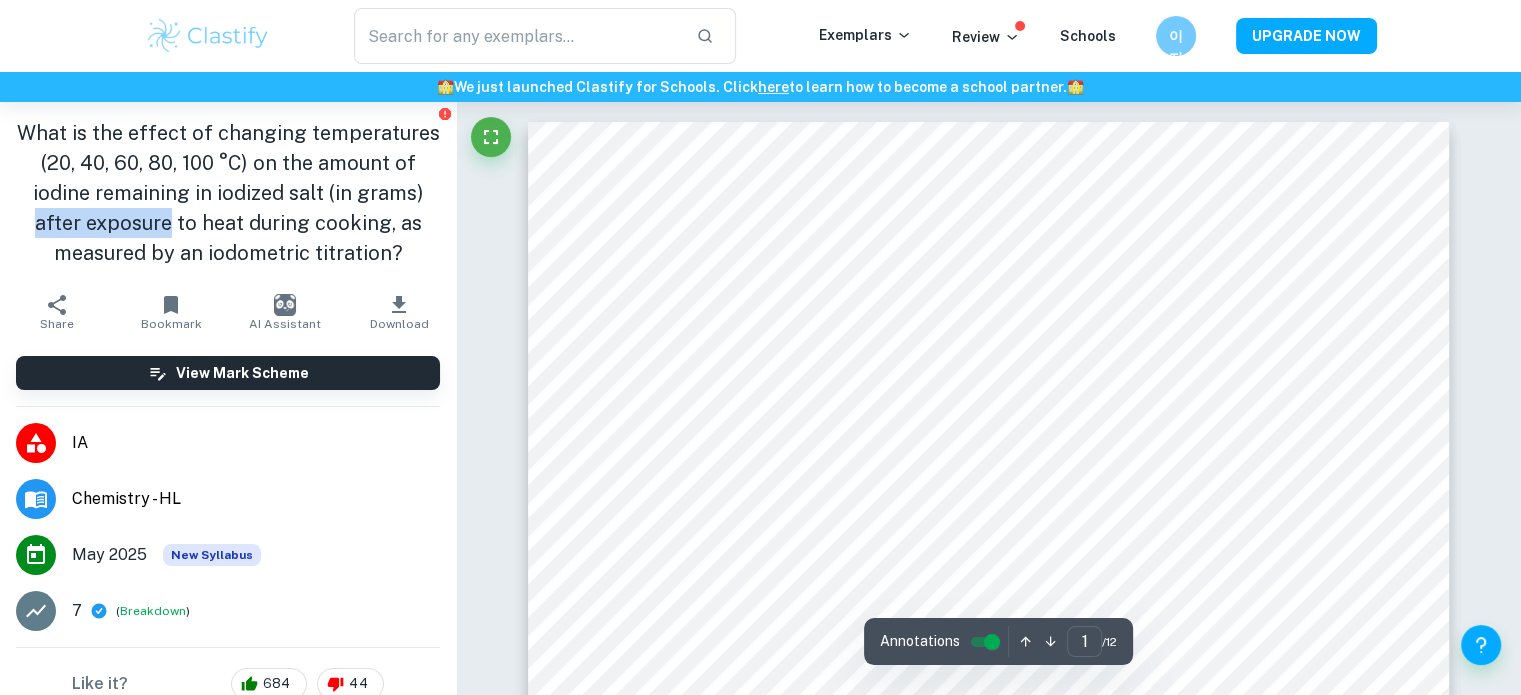 click on "What is the effect of changing temperatures (20, 40, 60, 80, 100 °C) on the amount of iodine remaining in iodized salt (in grams) after exposure to heat during cooking, as measured by an iodometric titration?" at bounding box center [228, 193] 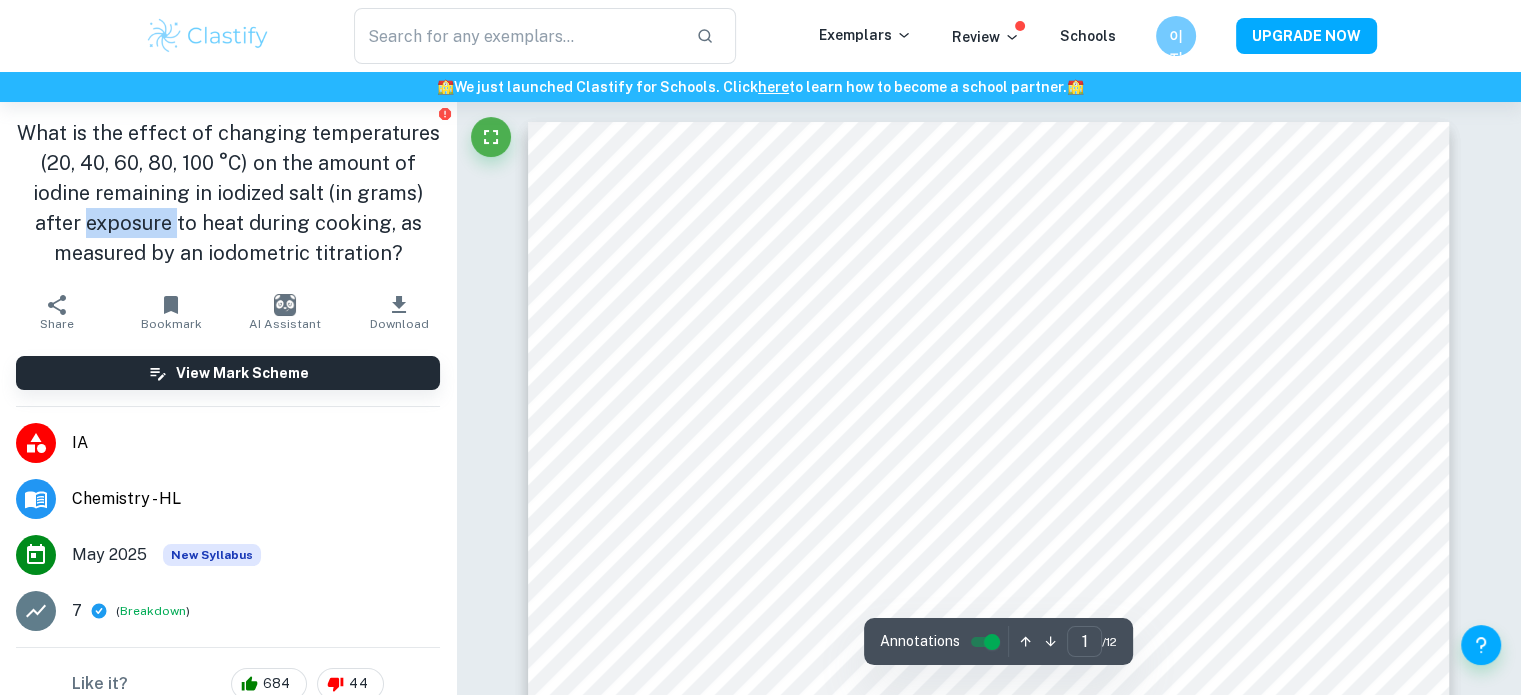 drag, startPoint x: 246, startPoint y: 233, endPoint x: 300, endPoint y: 227, distance: 54.33231 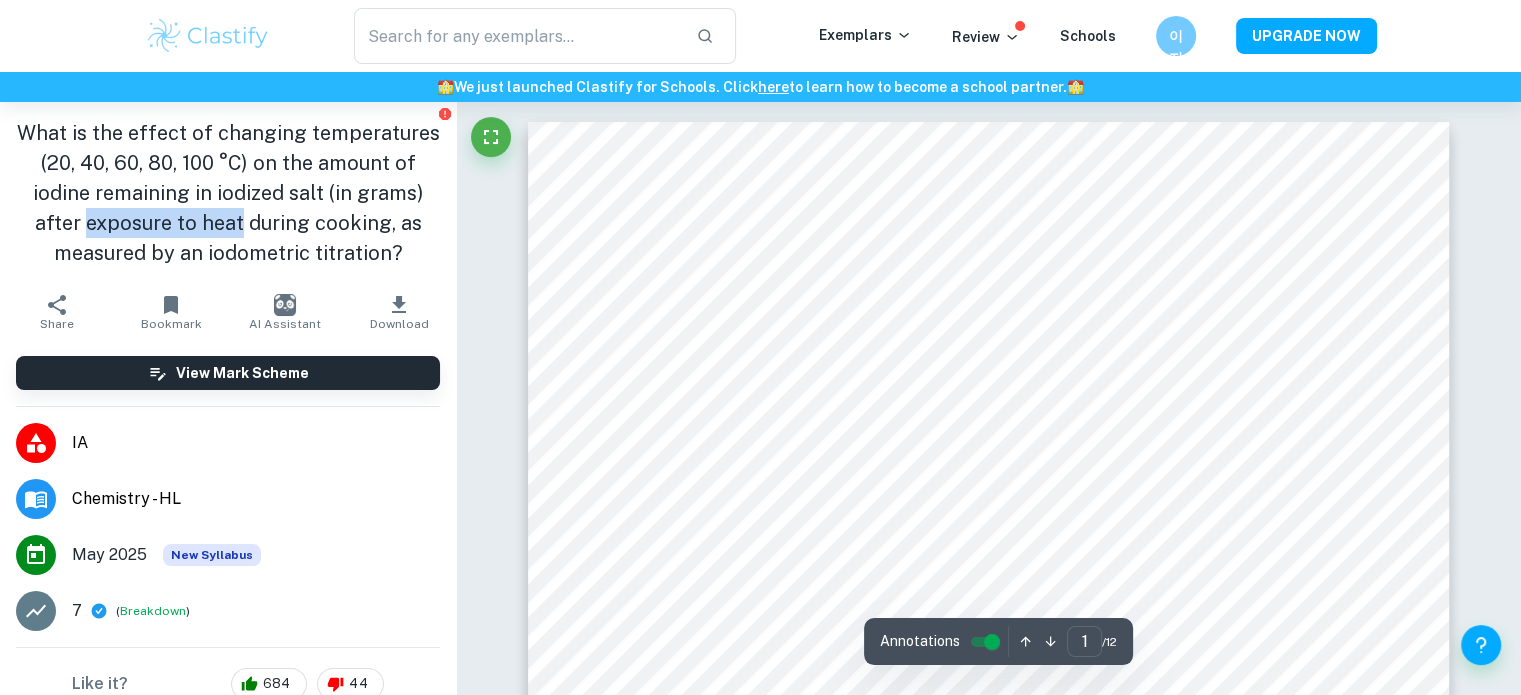 click on "What is the effect of changing temperatures (20, 40, 60, 80, 100 °C) on the amount of iodine remaining in iodized salt (in grams) after exposure to heat during cooking, as measured by an iodometric titration?" at bounding box center [228, 193] 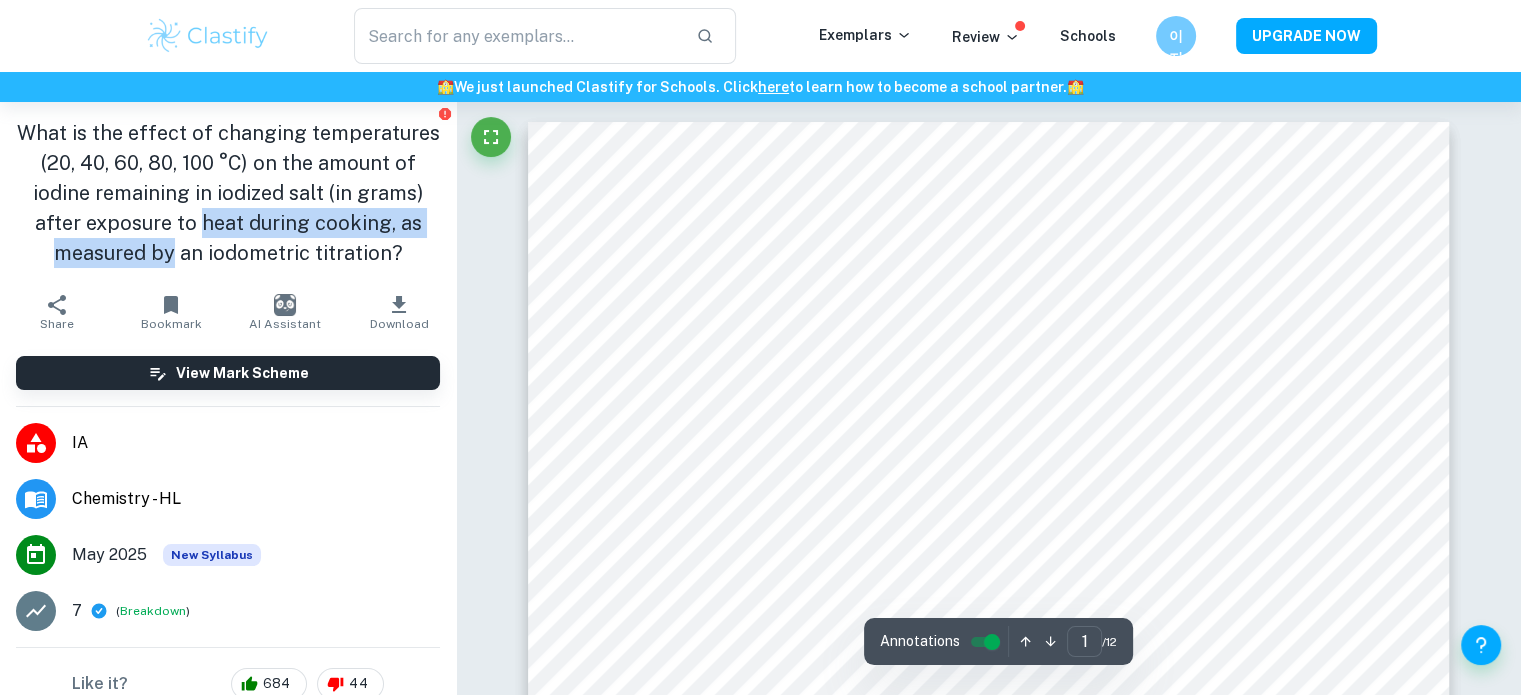 drag, startPoint x: 300, startPoint y: 227, endPoint x: 201, endPoint y: 264, distance: 105.68822 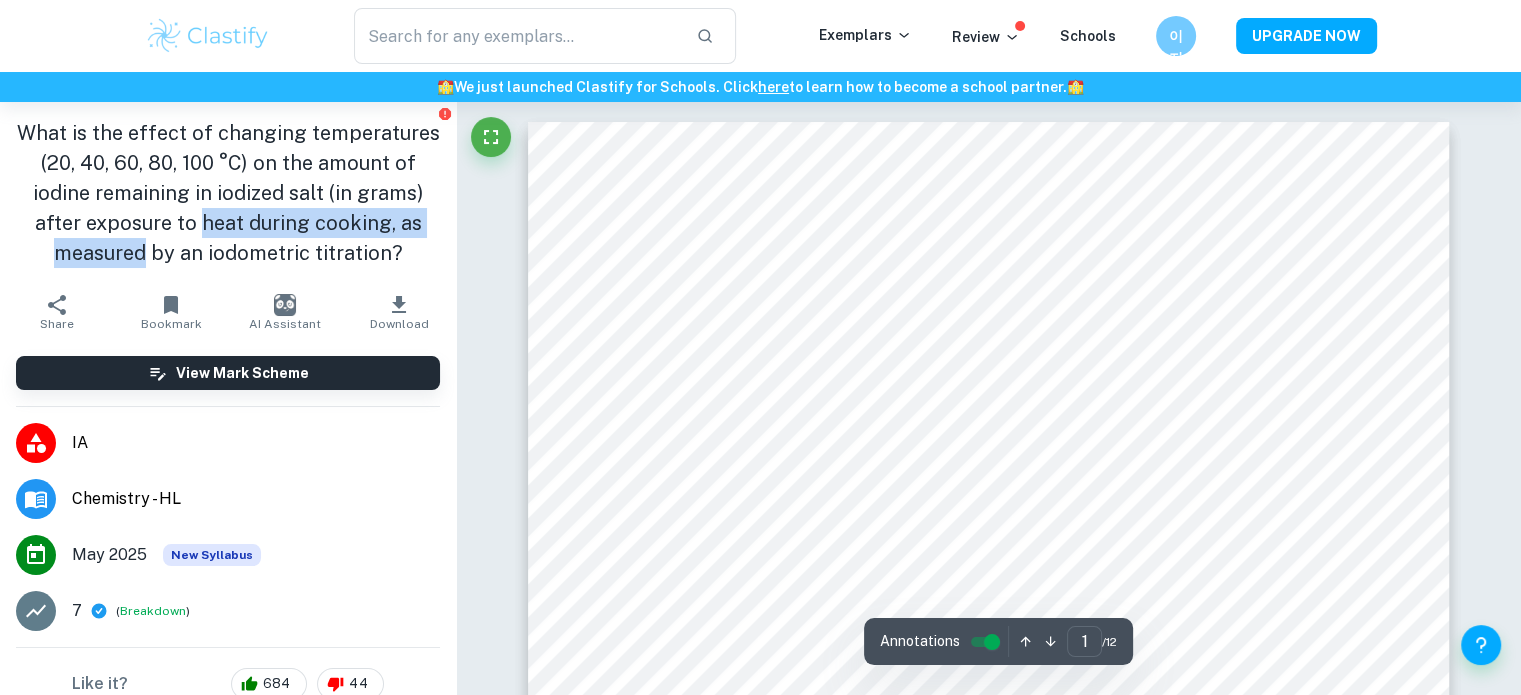 click on "What is the effect of changing temperatures (20, 40, 60, 80, 100 °C) on the amount of iodine remaining in iodized salt (in grams) after exposure to heat during cooking, as measured by an iodometric titration?" at bounding box center (228, 193) 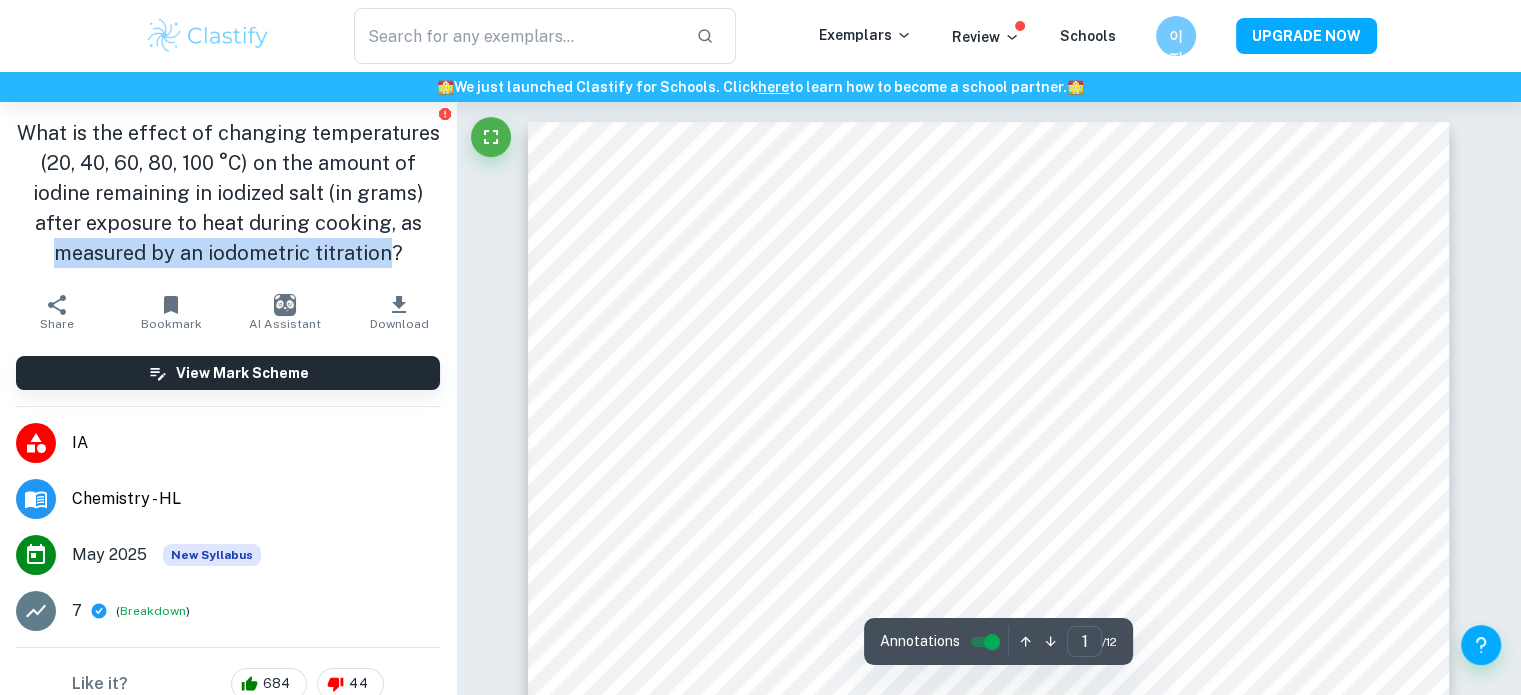drag, startPoint x: 201, startPoint y: 264, endPoint x: 199, endPoint y: 289, distance: 25.079872 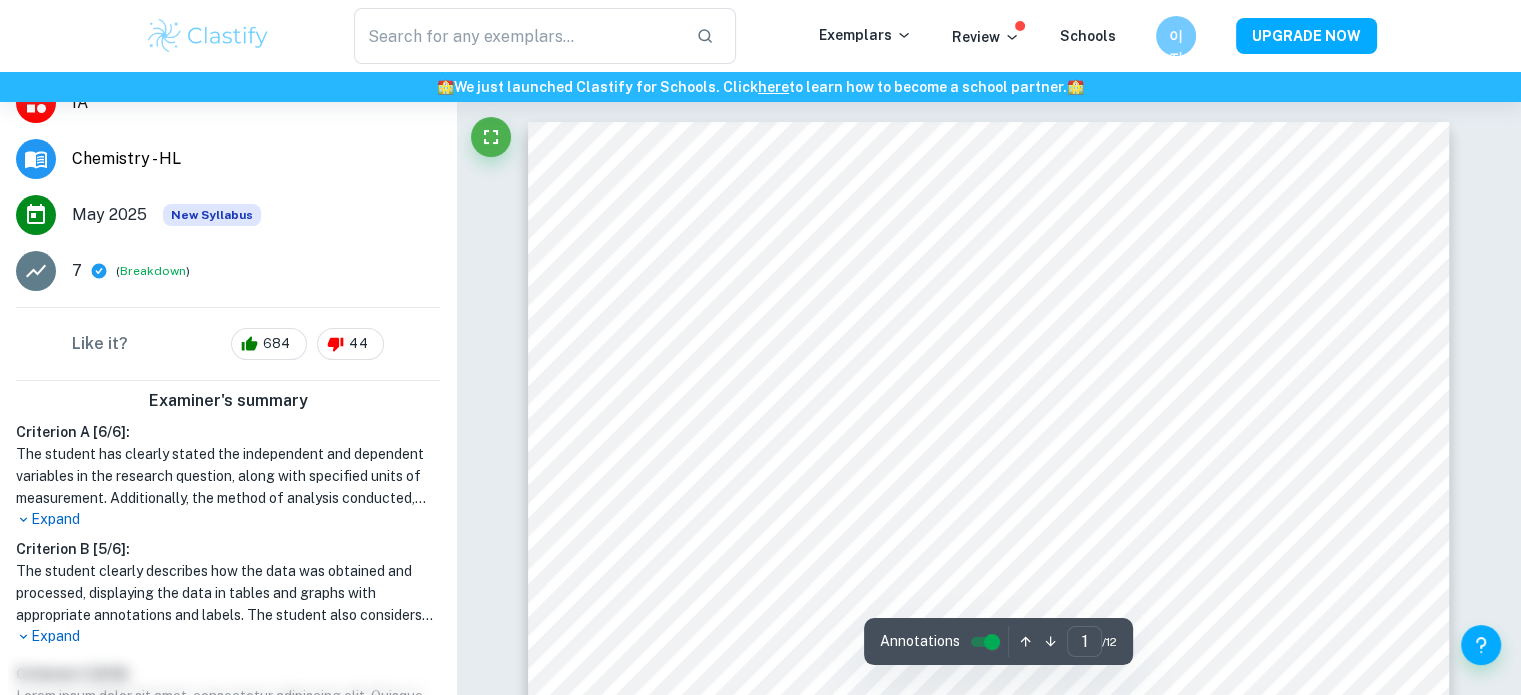 scroll, scrollTop: 733, scrollLeft: 0, axis: vertical 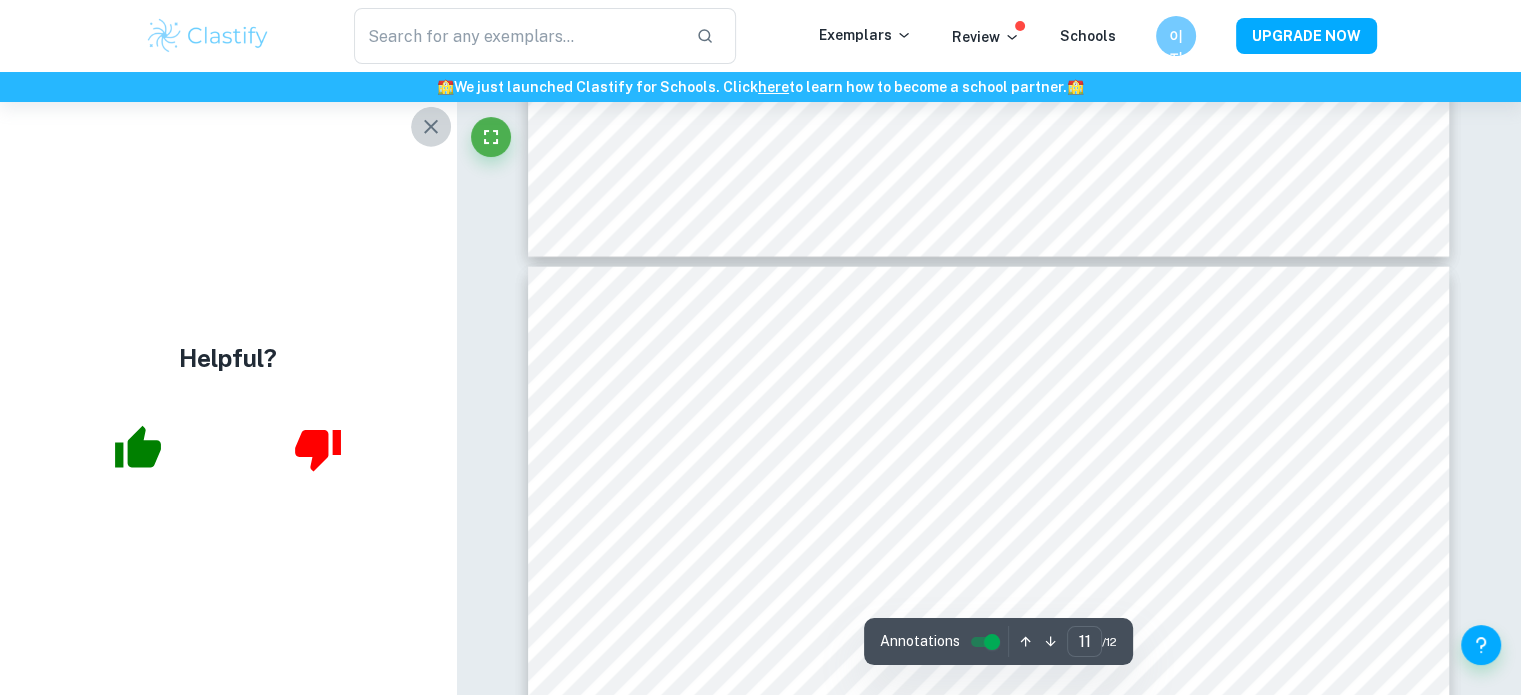 click 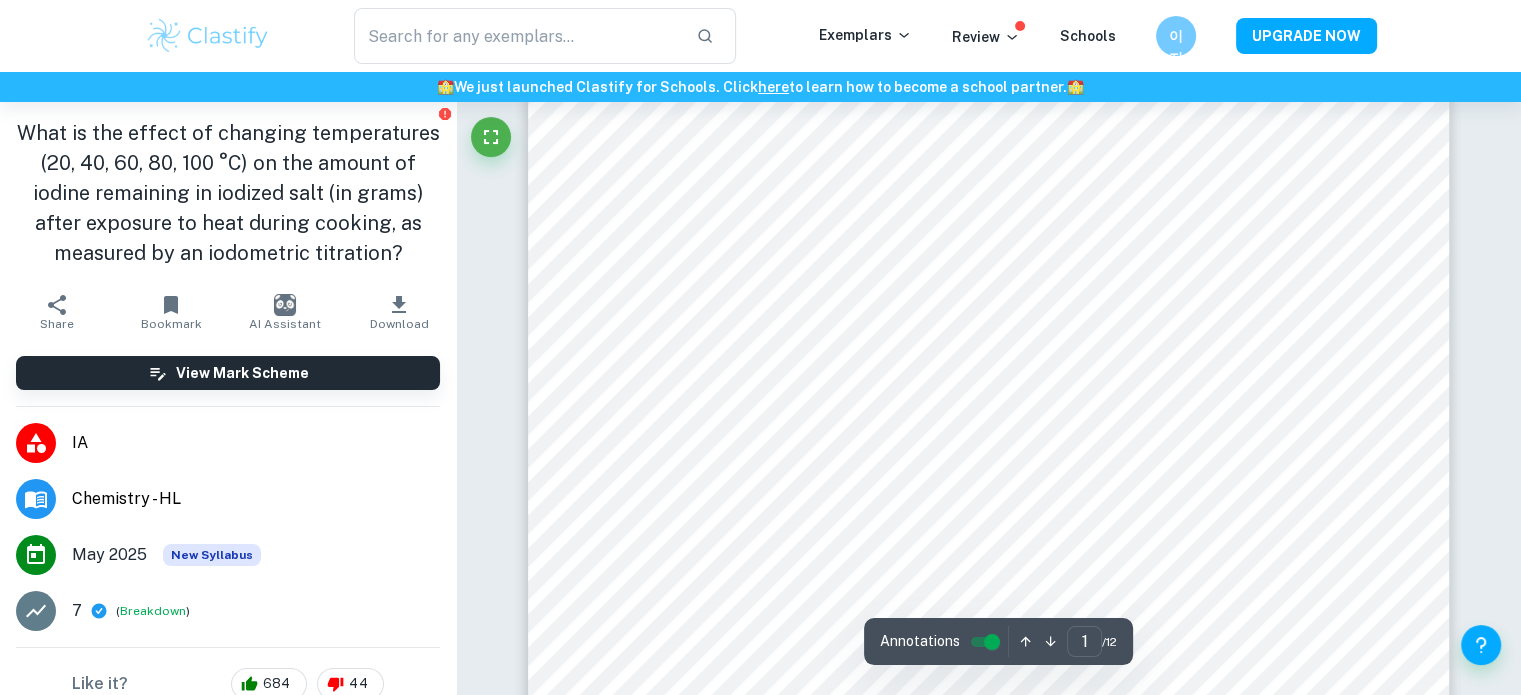 scroll, scrollTop: 172, scrollLeft: 0, axis: vertical 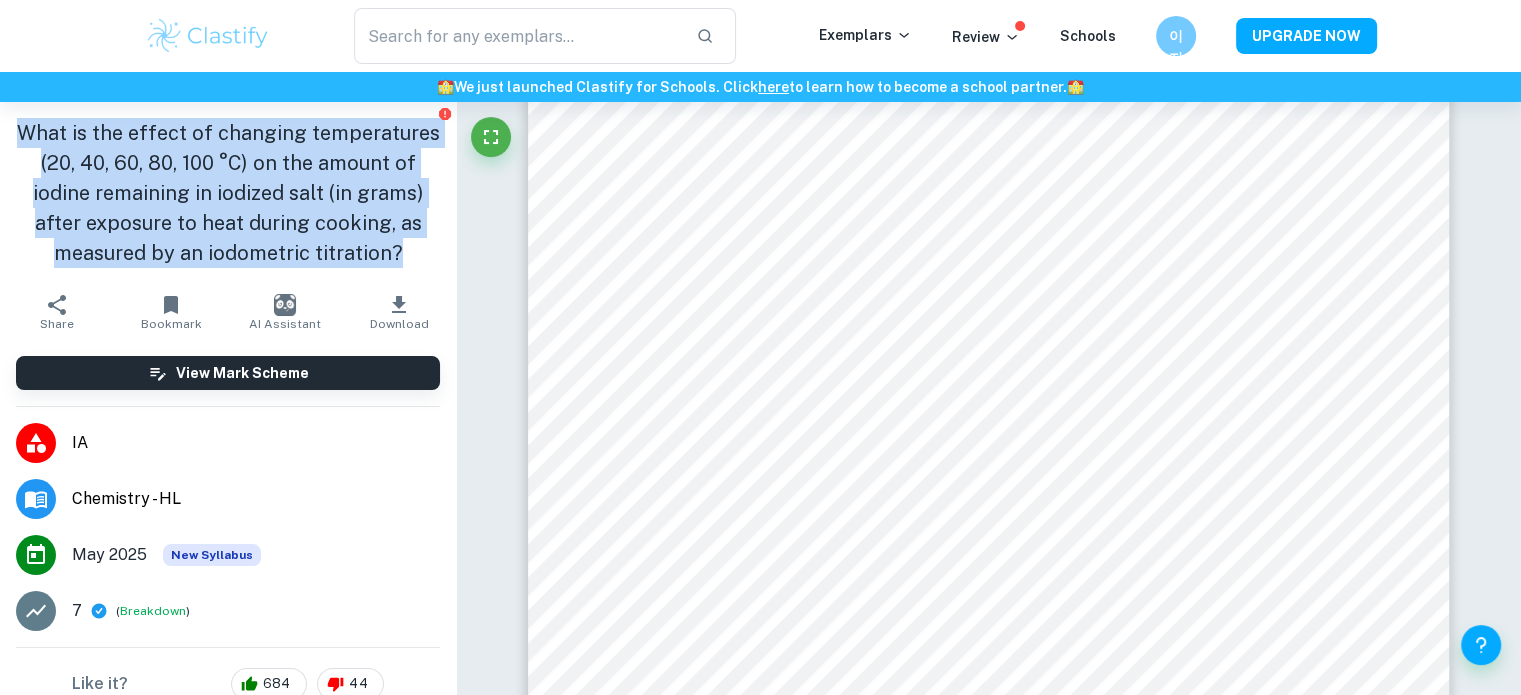 drag, startPoint x: 71, startPoint y: 124, endPoint x: 335, endPoint y: 284, distance: 308.7005 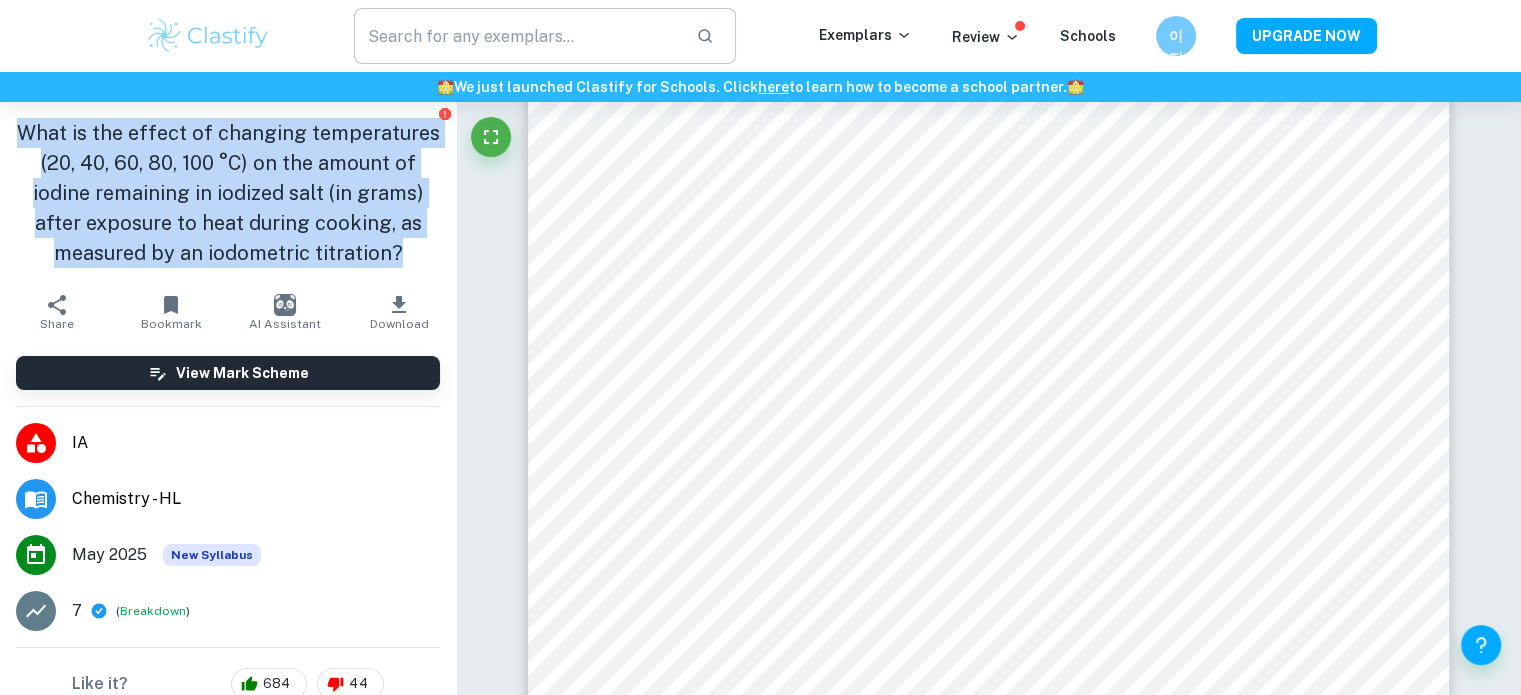 copy on "What is the effect of changing temperatures (20, 40, 60, 80, 100 °C) on the amount of iodine remaining in iodized salt (in grams) after exposure to heat during cooking, as measured by an iodometric titration?" 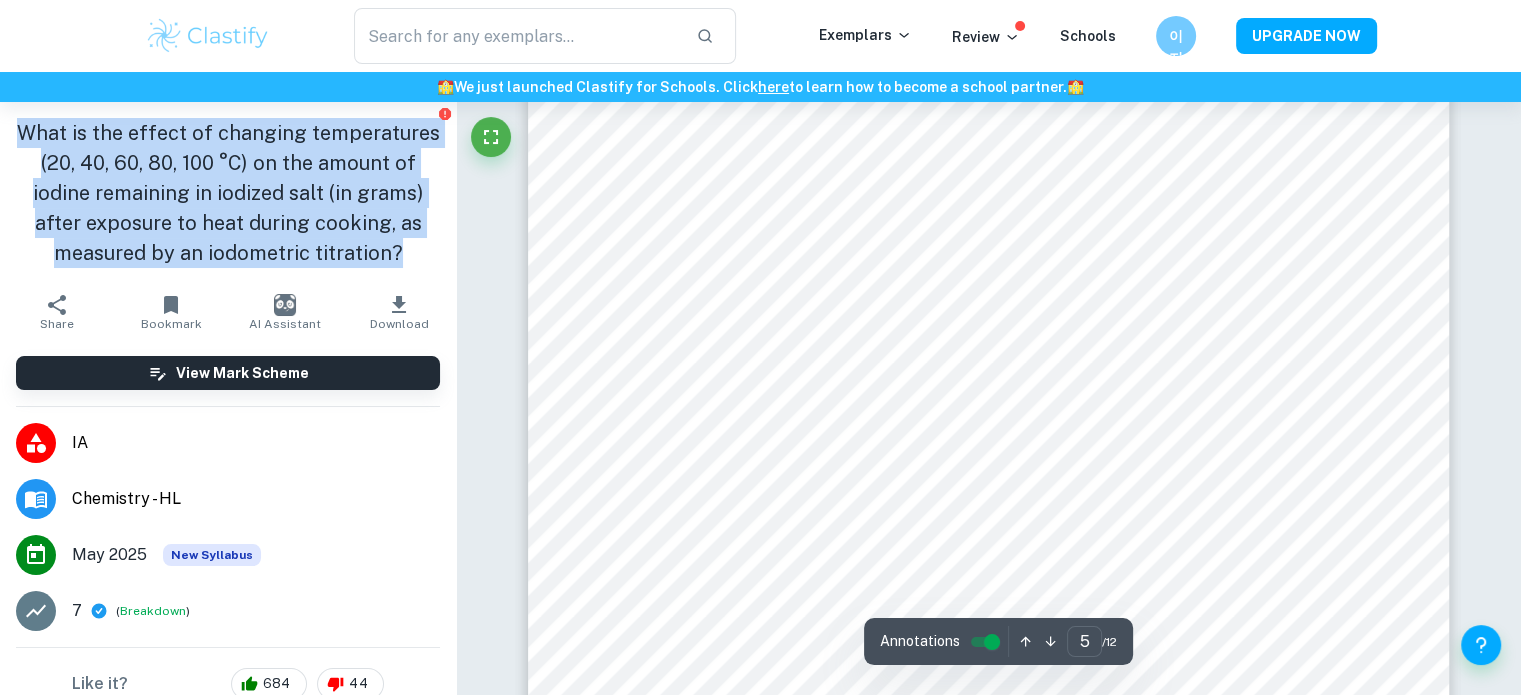 scroll, scrollTop: 5360, scrollLeft: 0, axis: vertical 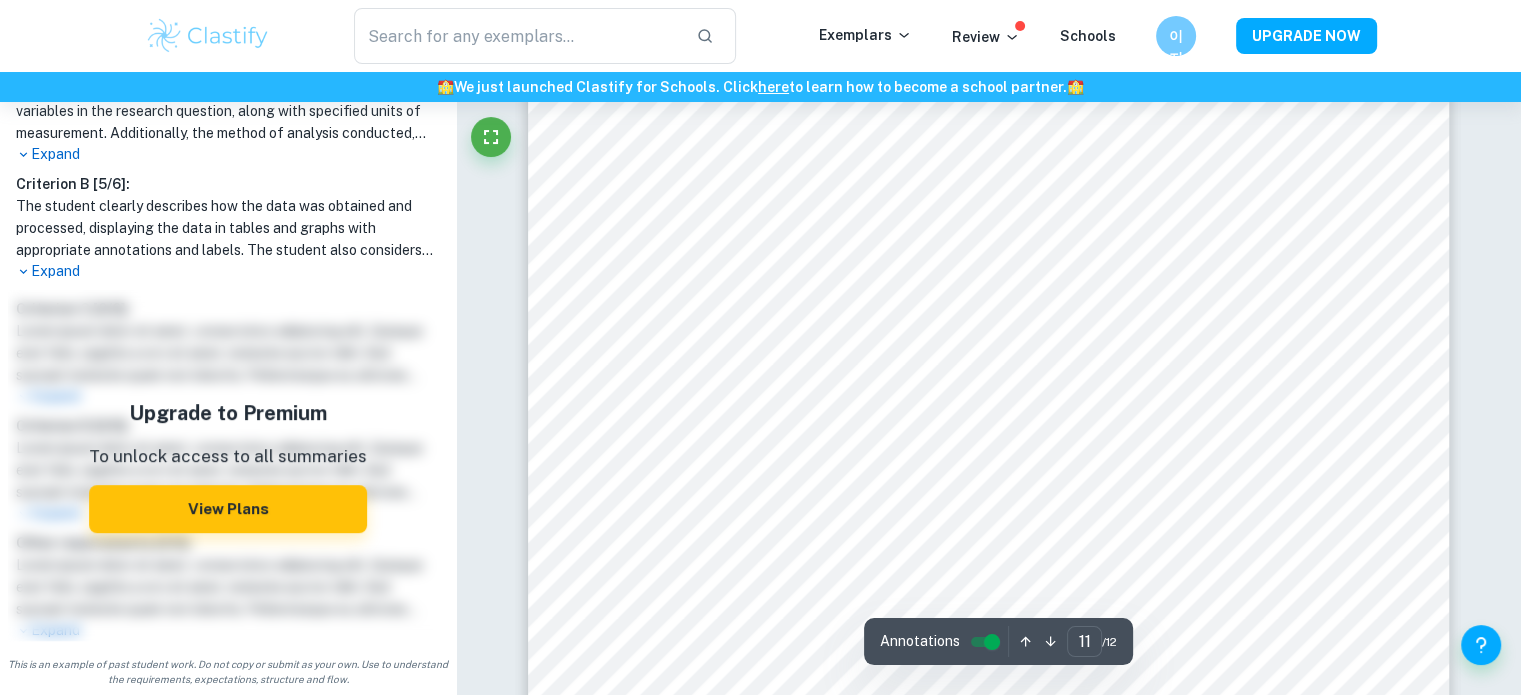 type on "12" 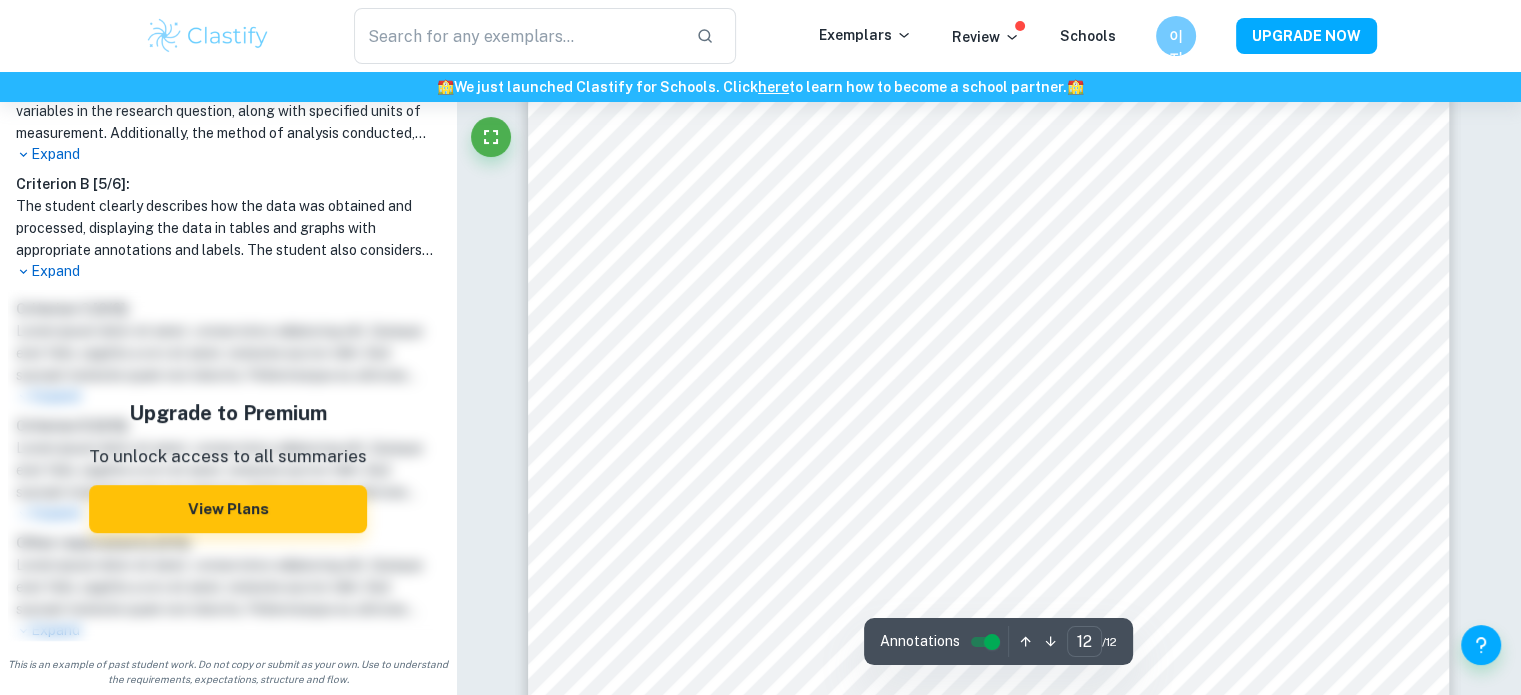 scroll, scrollTop: 14305, scrollLeft: 0, axis: vertical 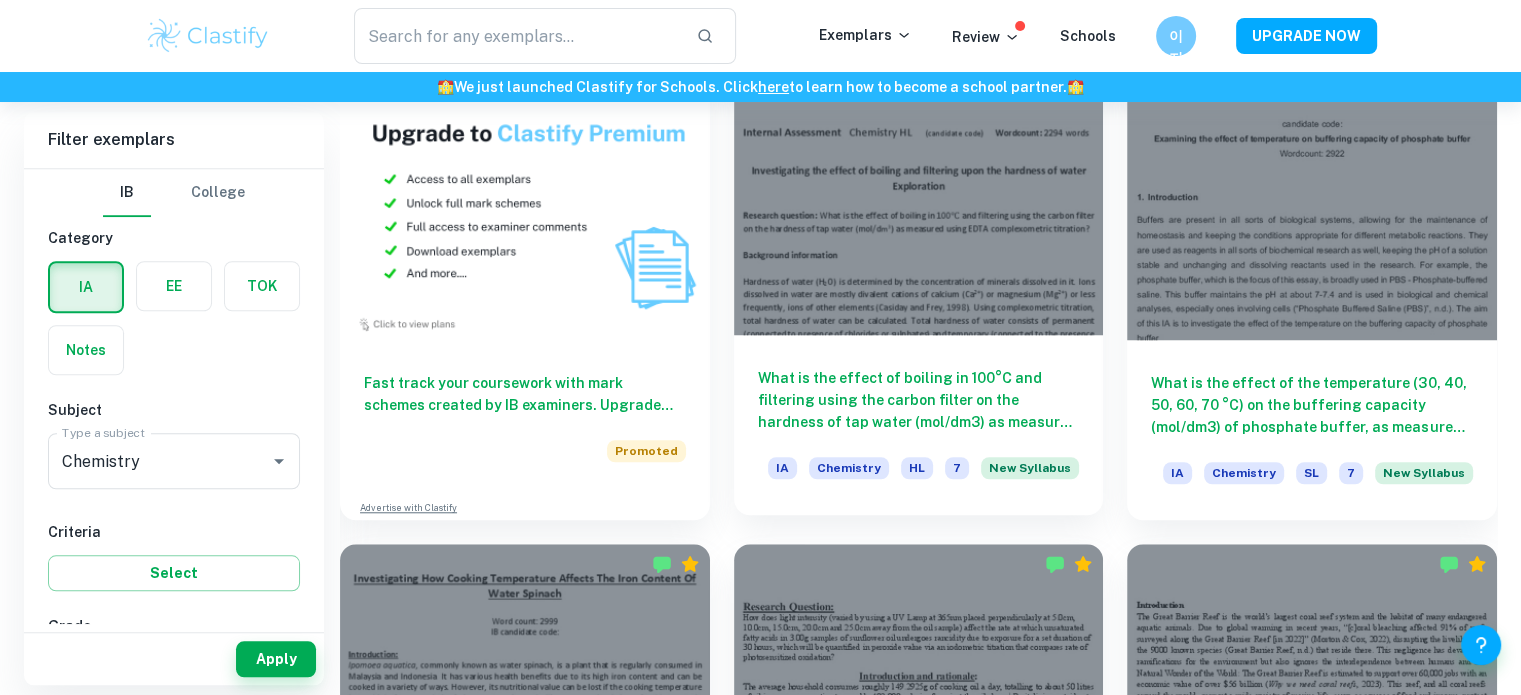 click on "What is the effect of boiling in 100°C and filtering using the carbon filter on the hardness of tap water (mol/dm3) as measured using EDTA complexometric titration?" at bounding box center [919, 400] 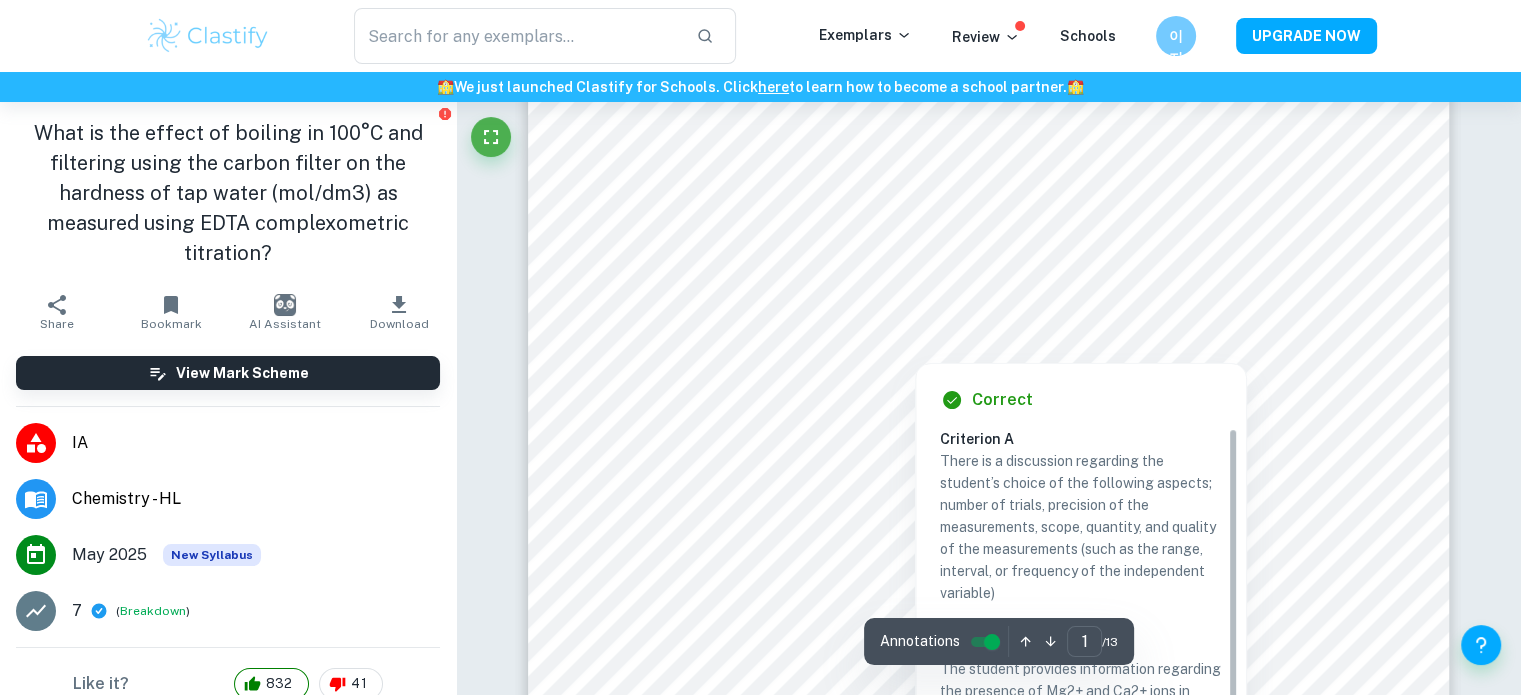 scroll, scrollTop: 536, scrollLeft: 0, axis: vertical 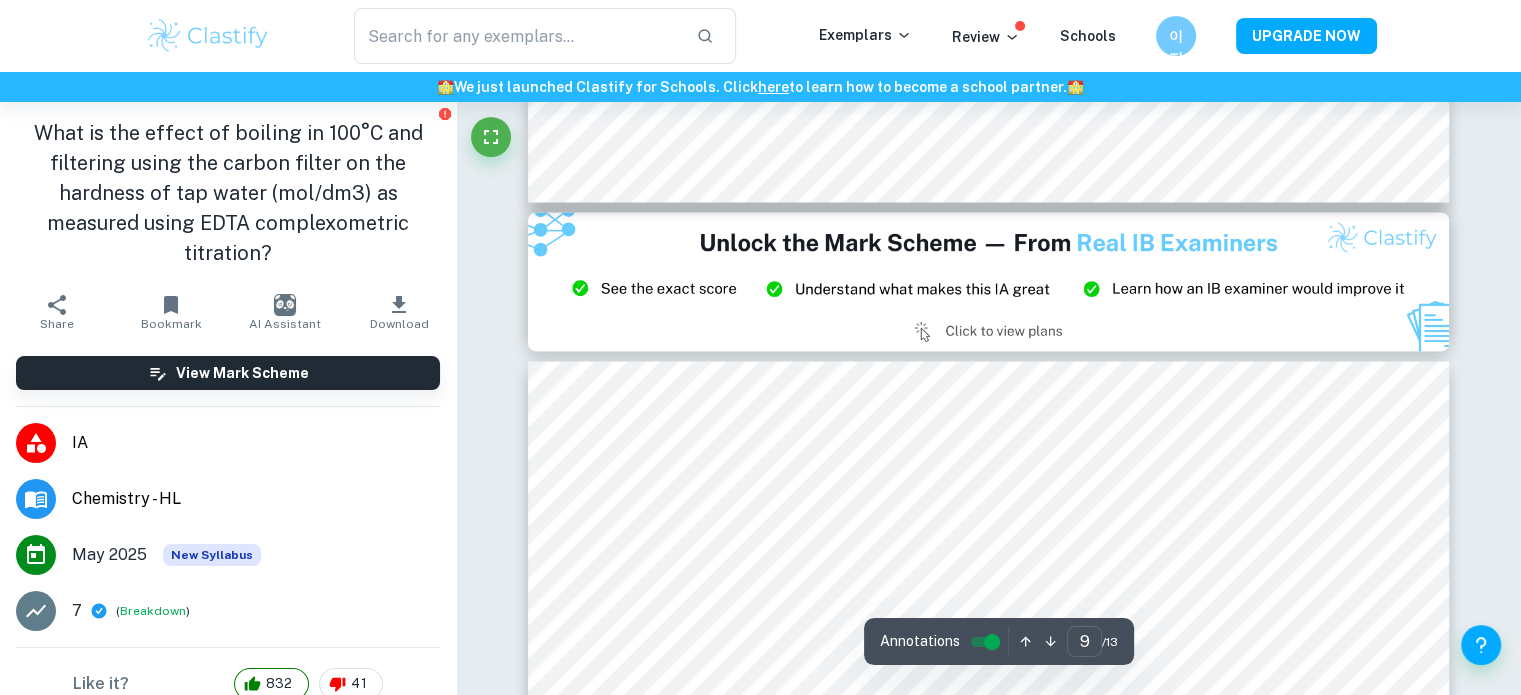 type on "8" 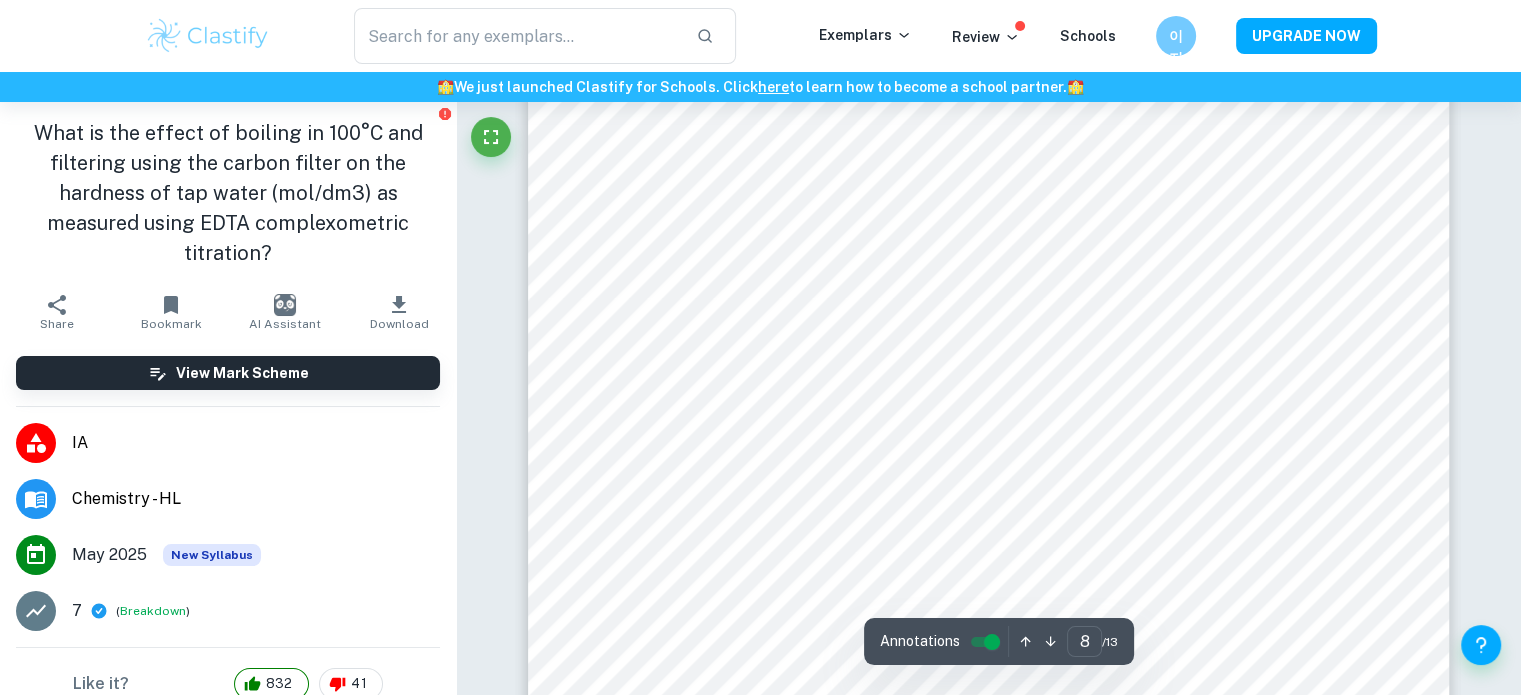 scroll, scrollTop: 9732, scrollLeft: 0, axis: vertical 